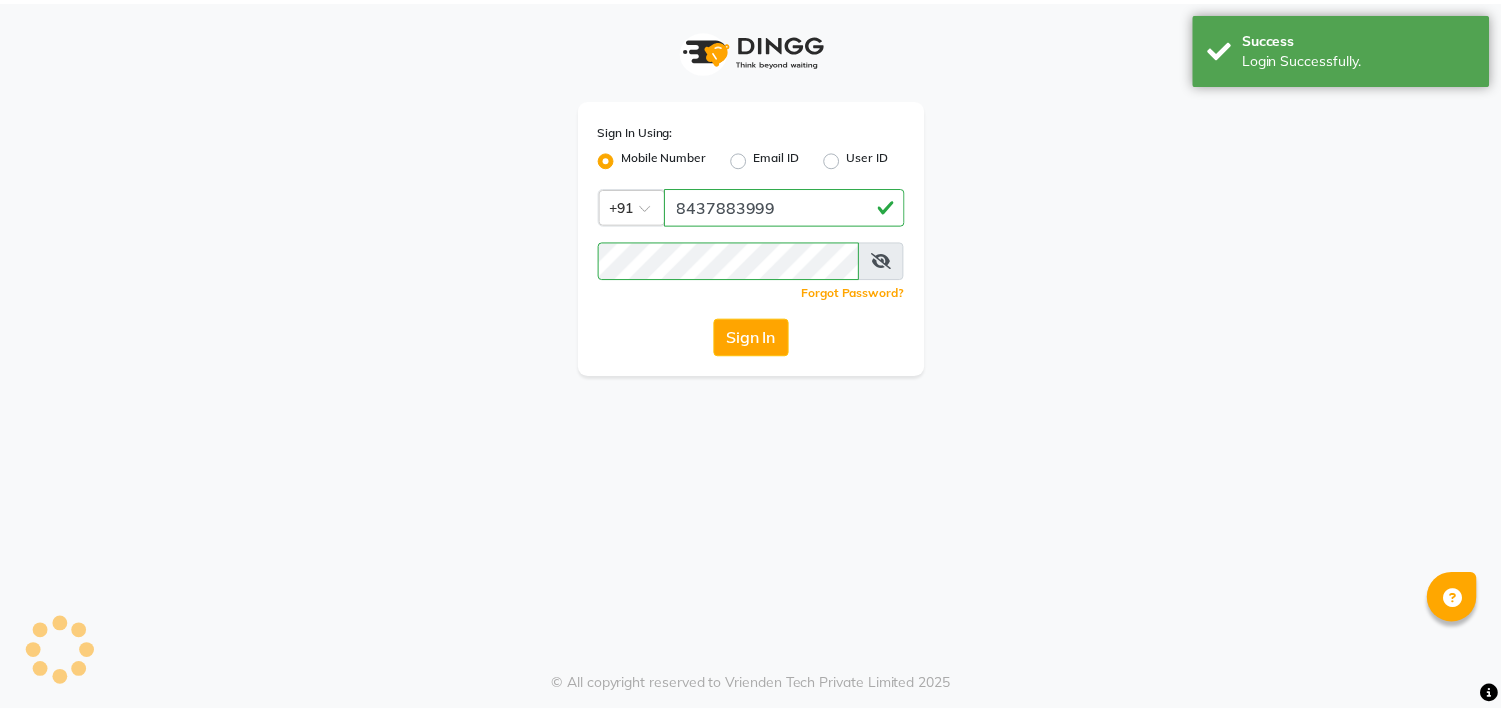 scroll, scrollTop: 0, scrollLeft: 0, axis: both 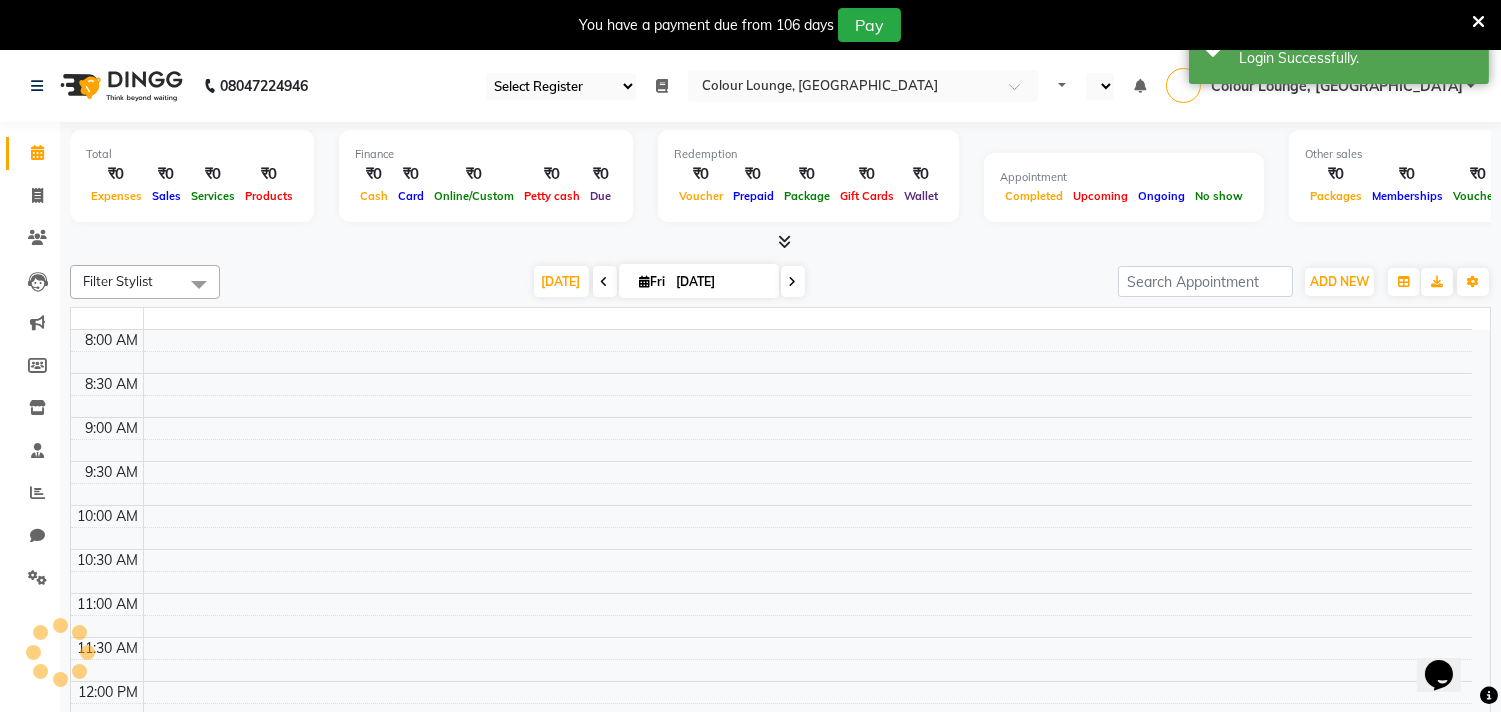 select on "83" 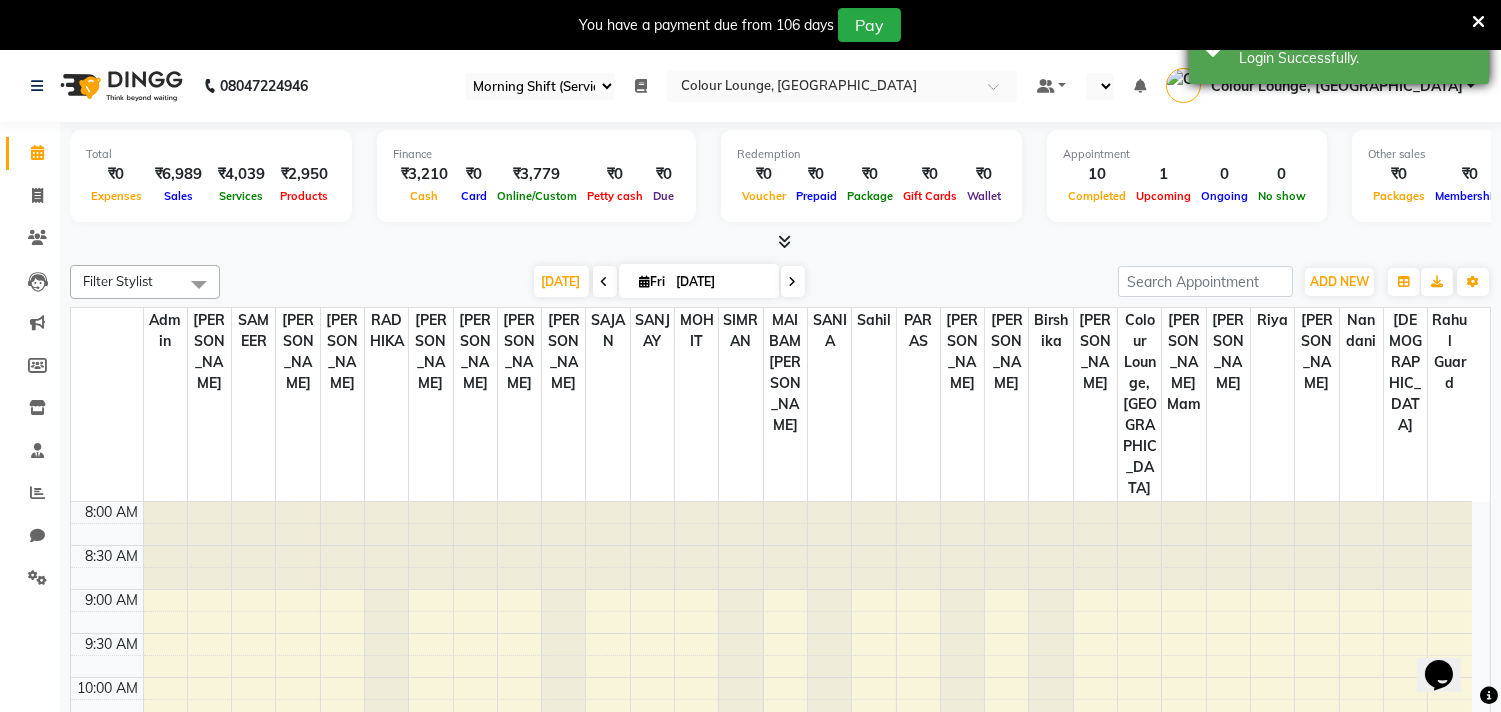 click at bounding box center [1478, 22] 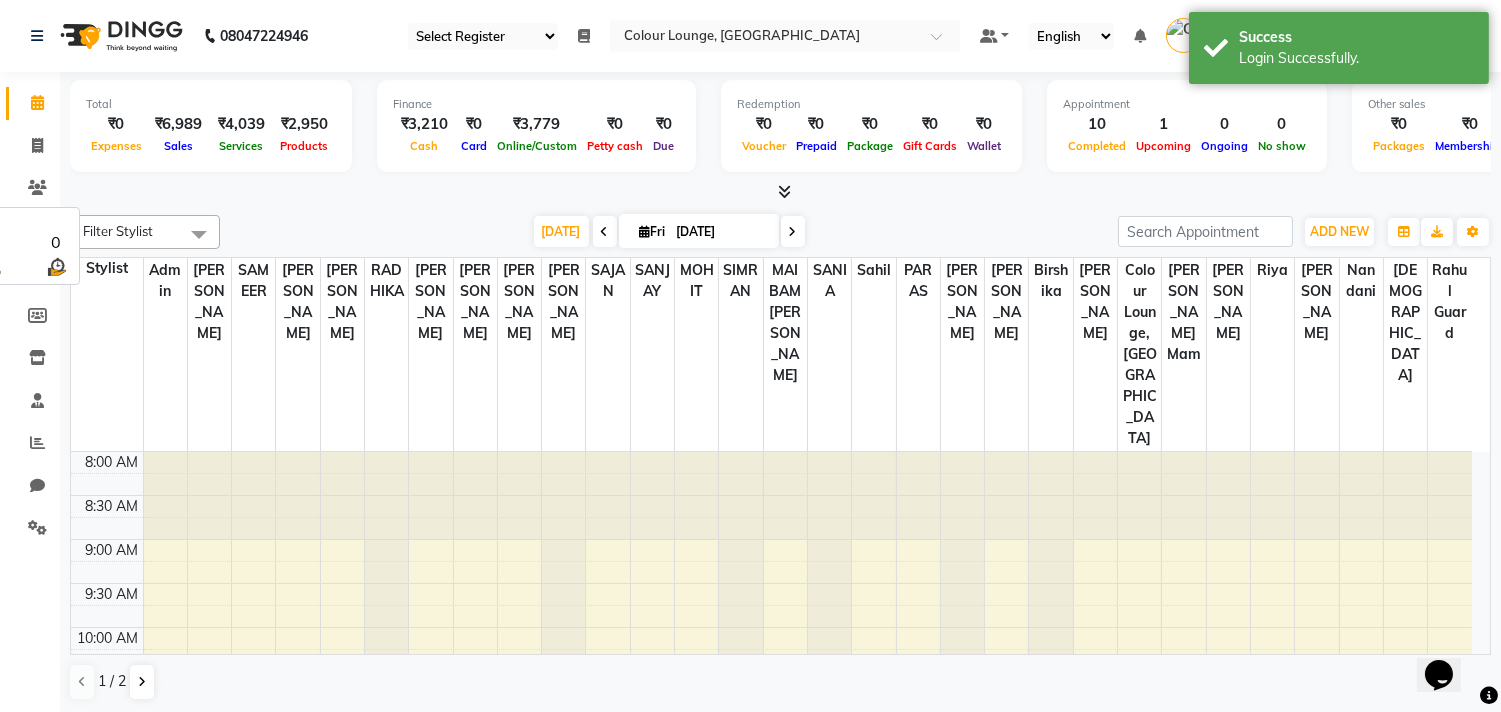 select on "en" 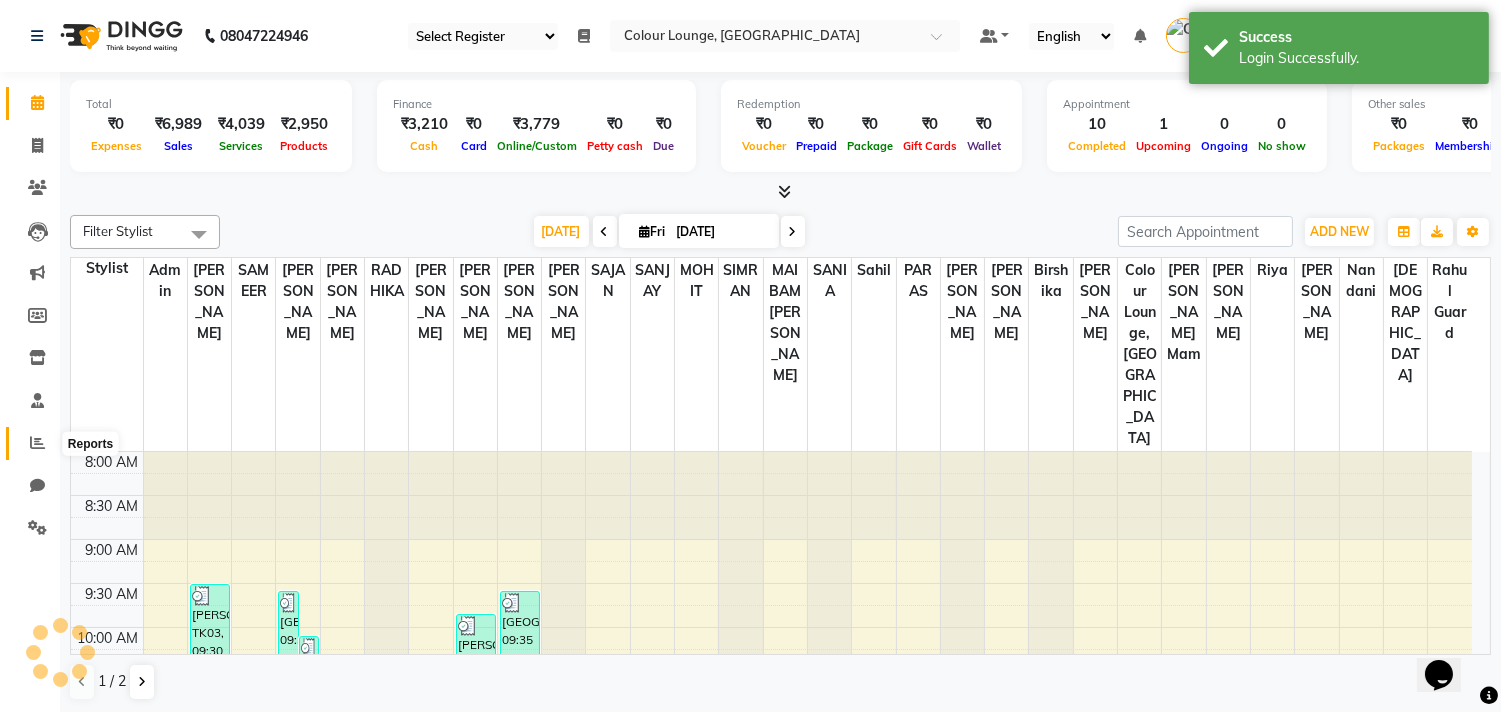 scroll, scrollTop: 0, scrollLeft: 0, axis: both 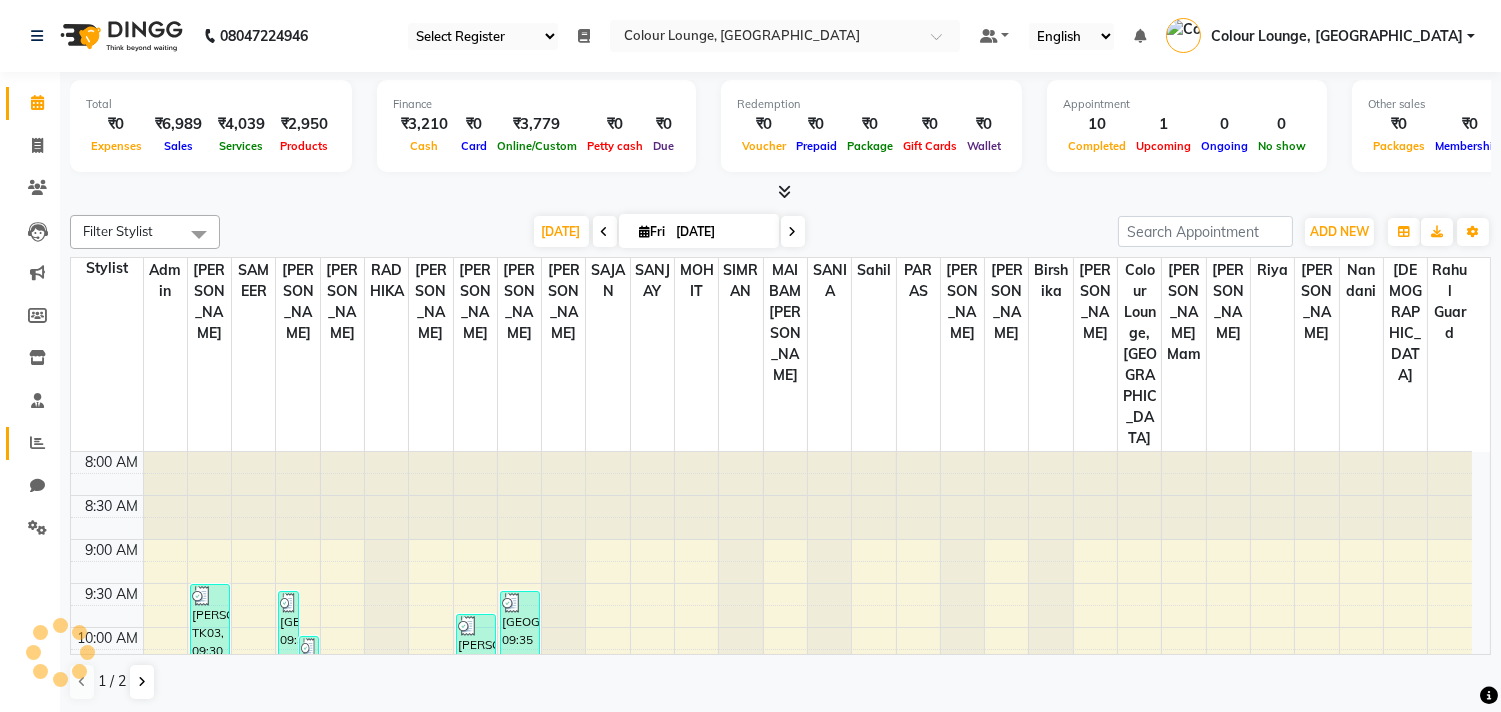 click 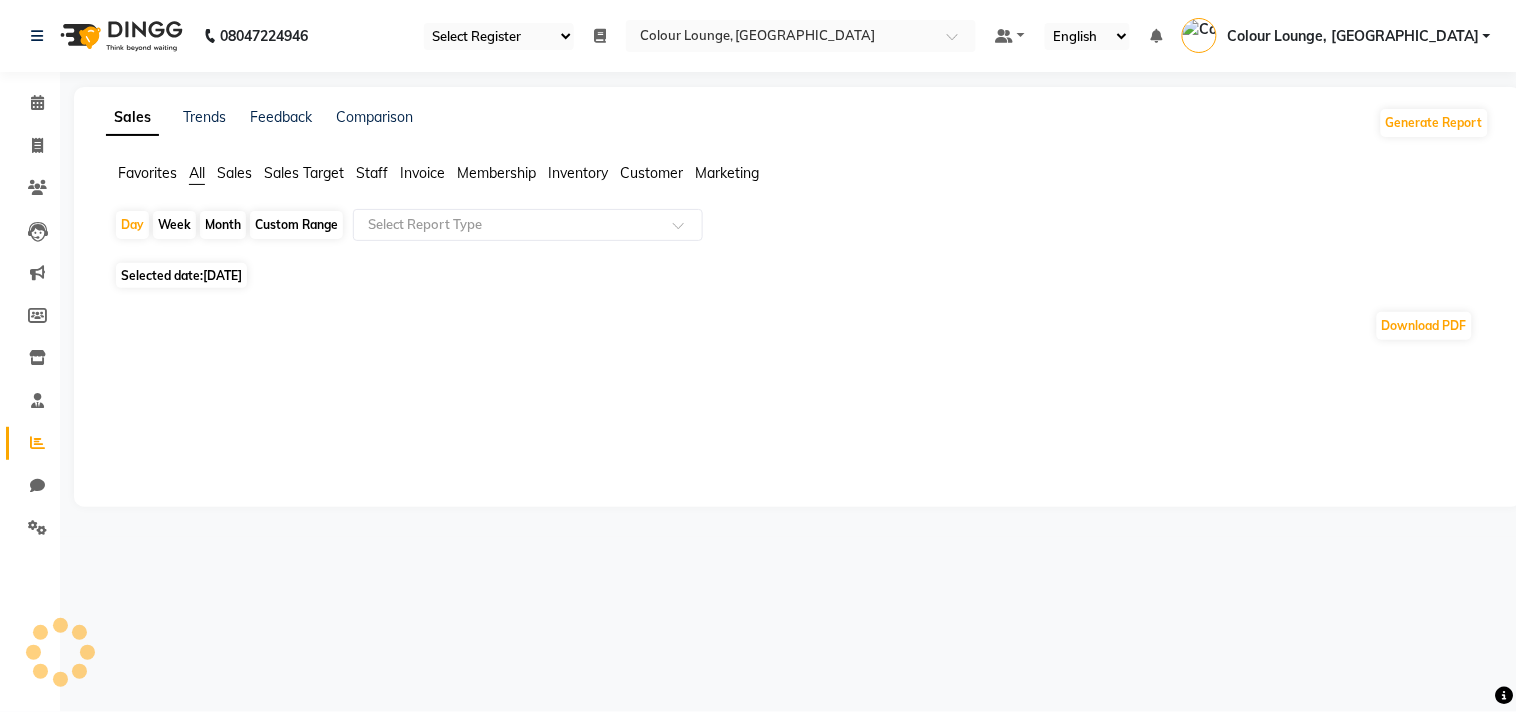 click on "Favorites" 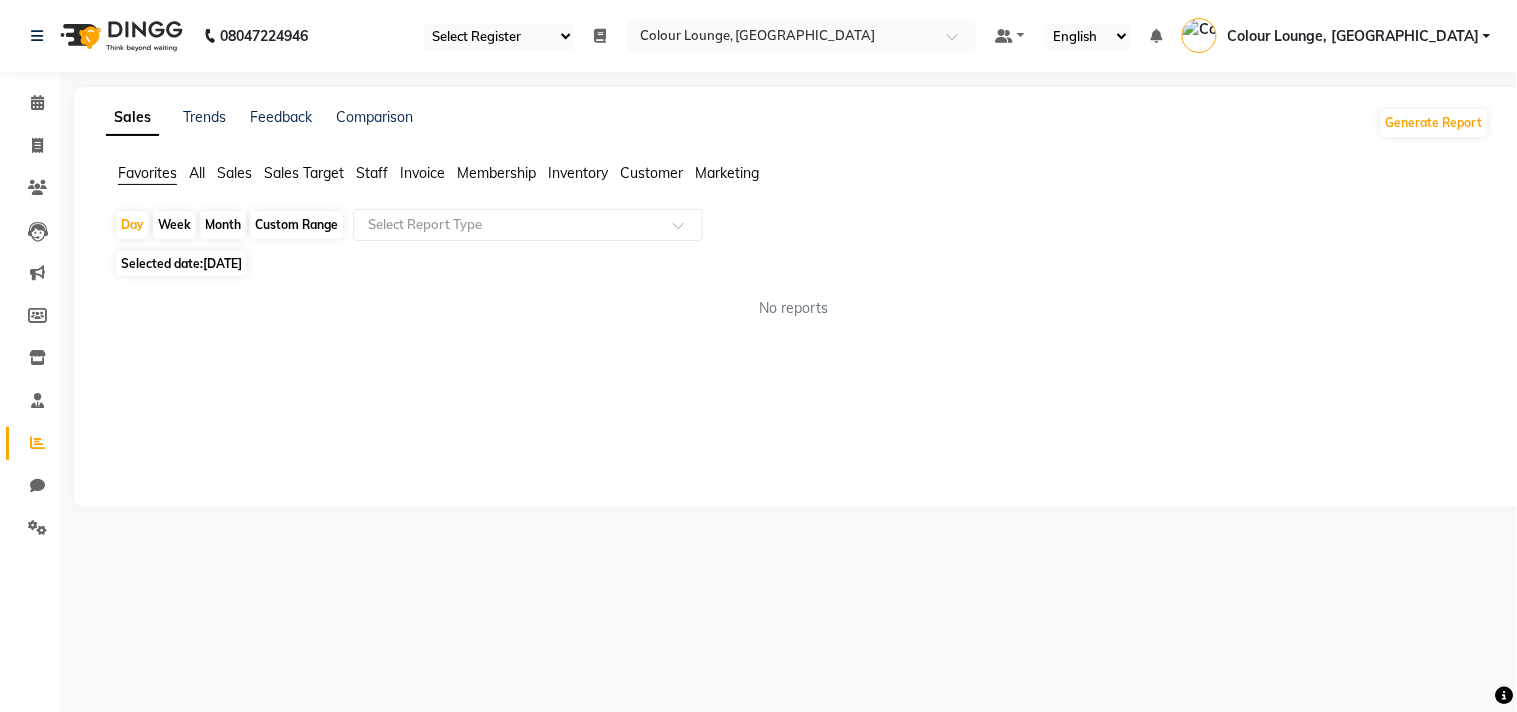 click on "11-07-2025" 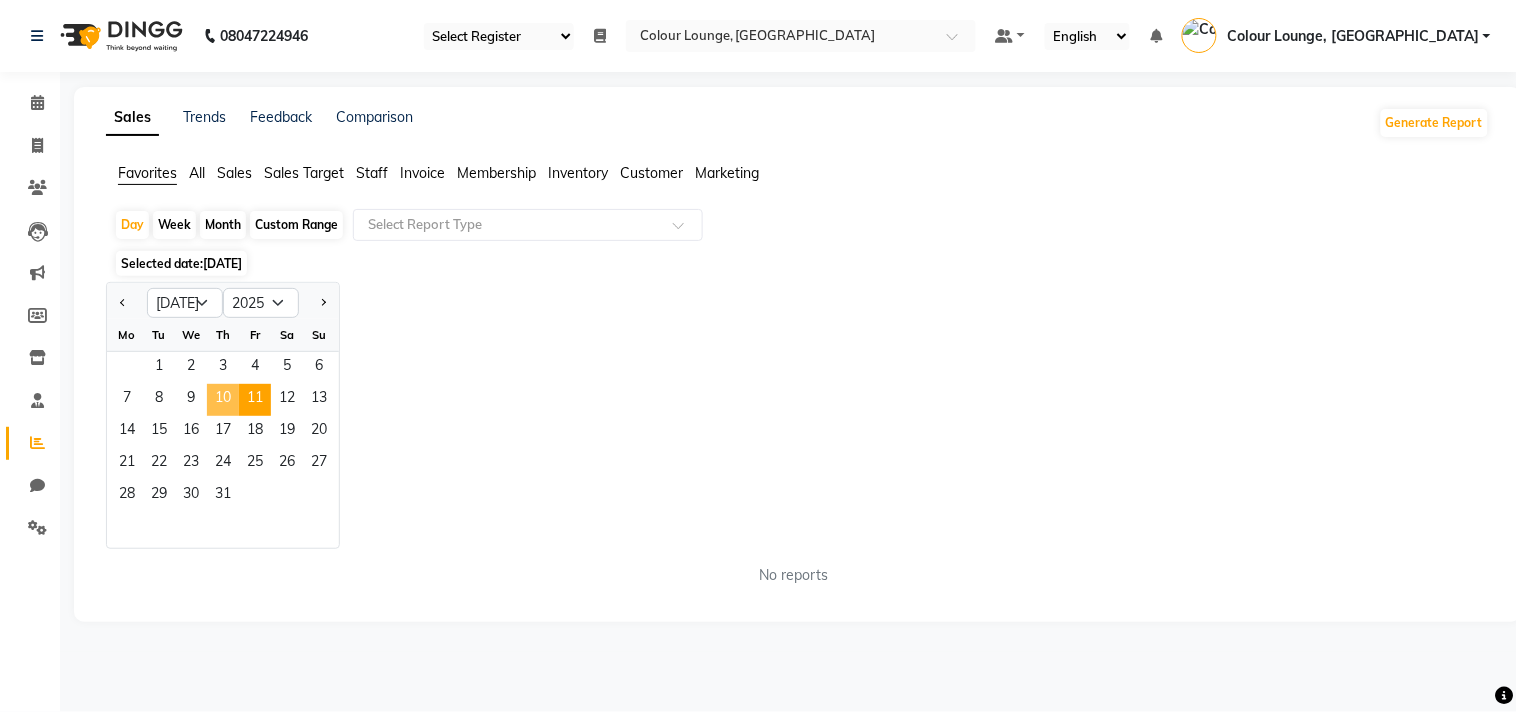 click on "10" 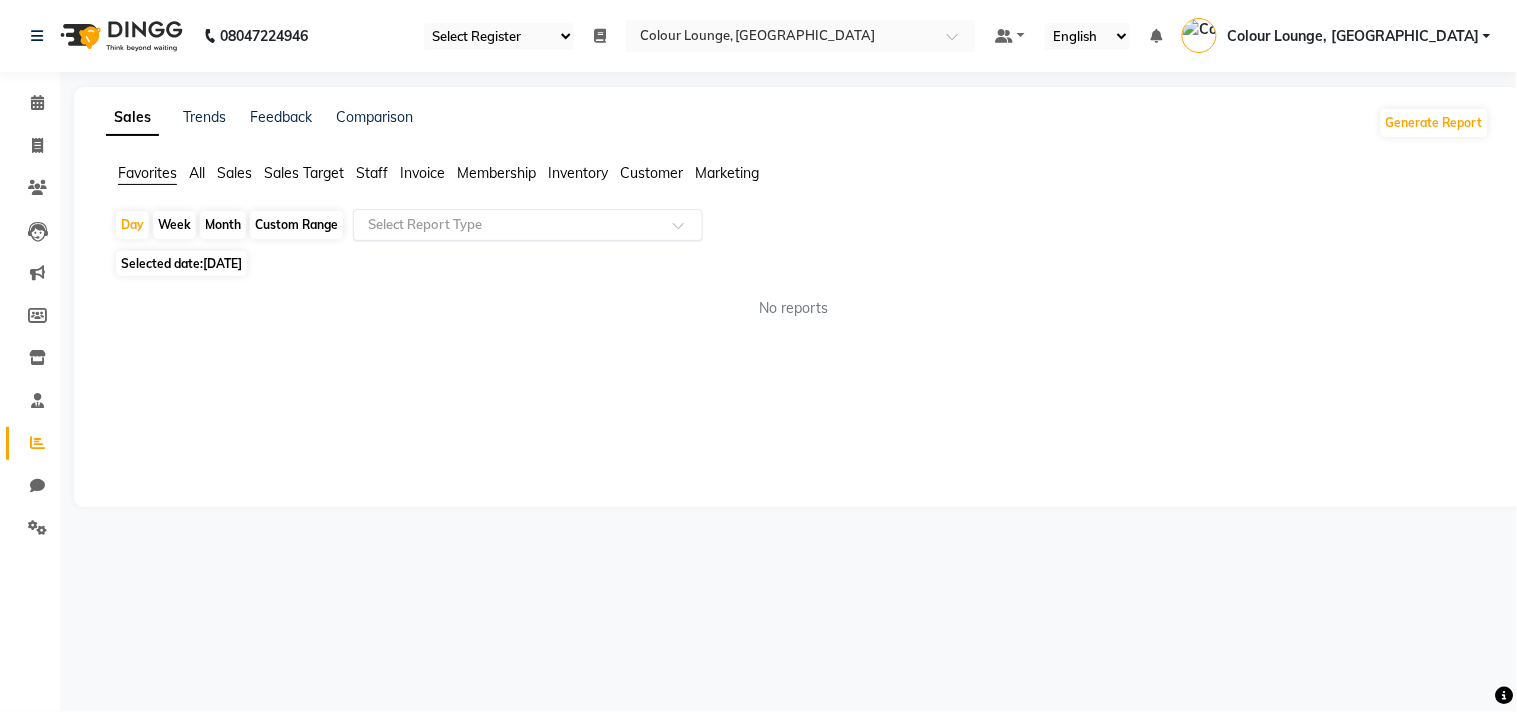 click 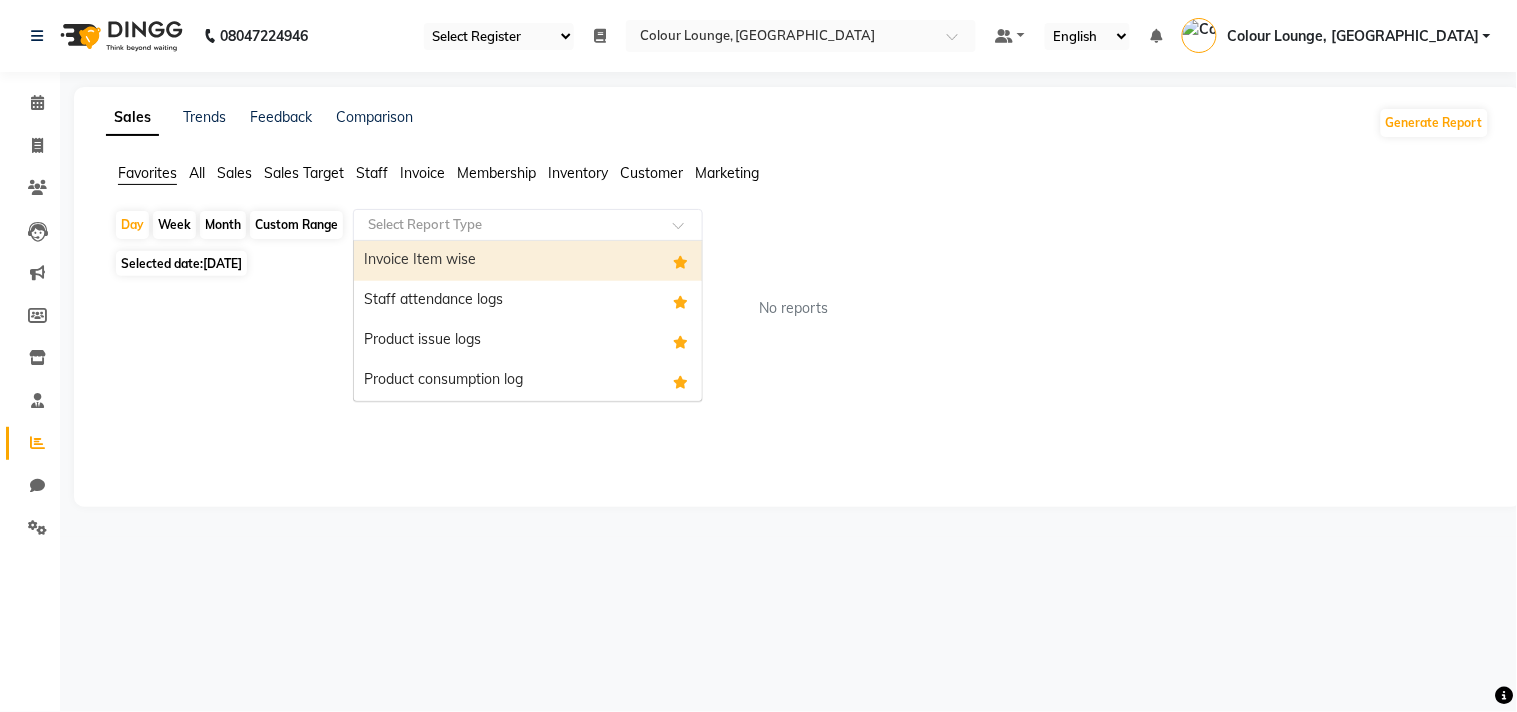 click on "Invoice Item wise" at bounding box center (528, 261) 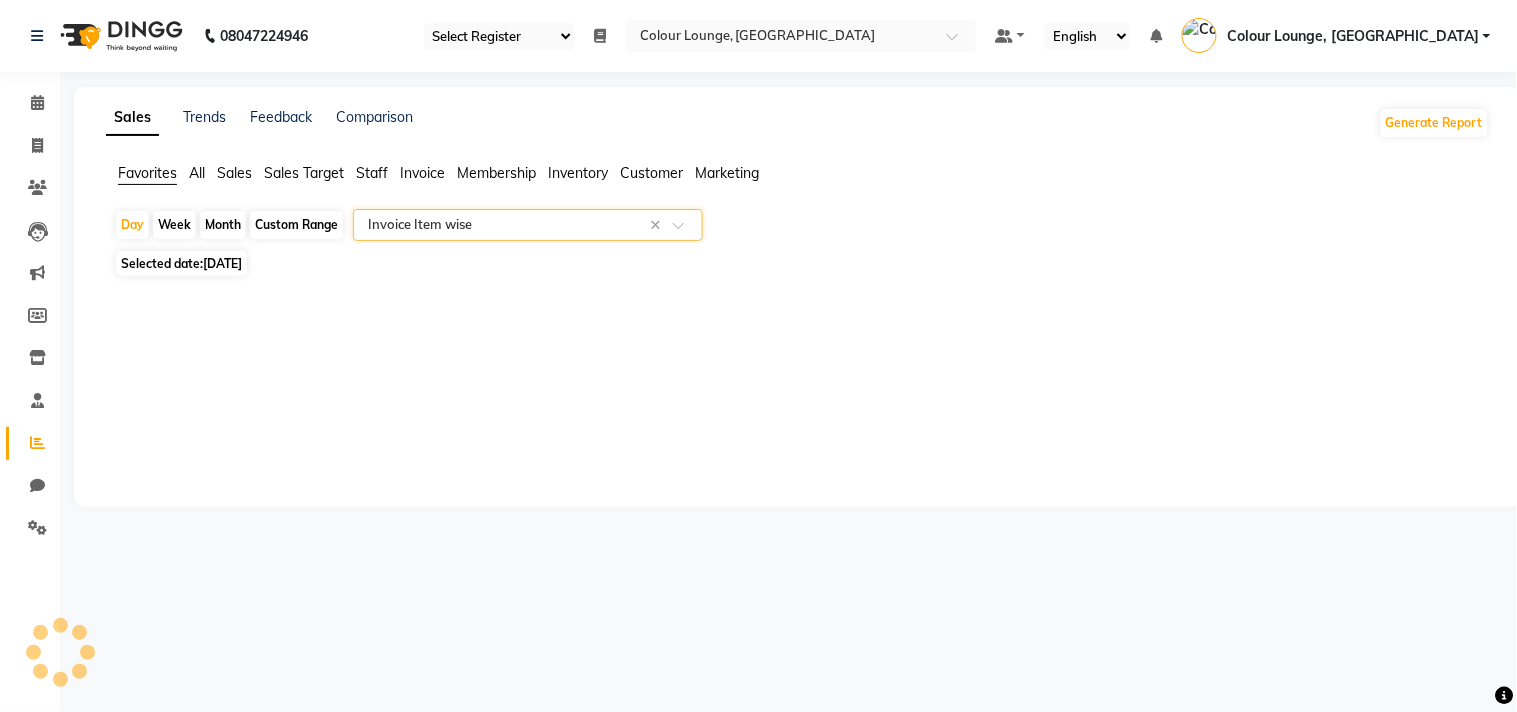 select on "filtered_report" 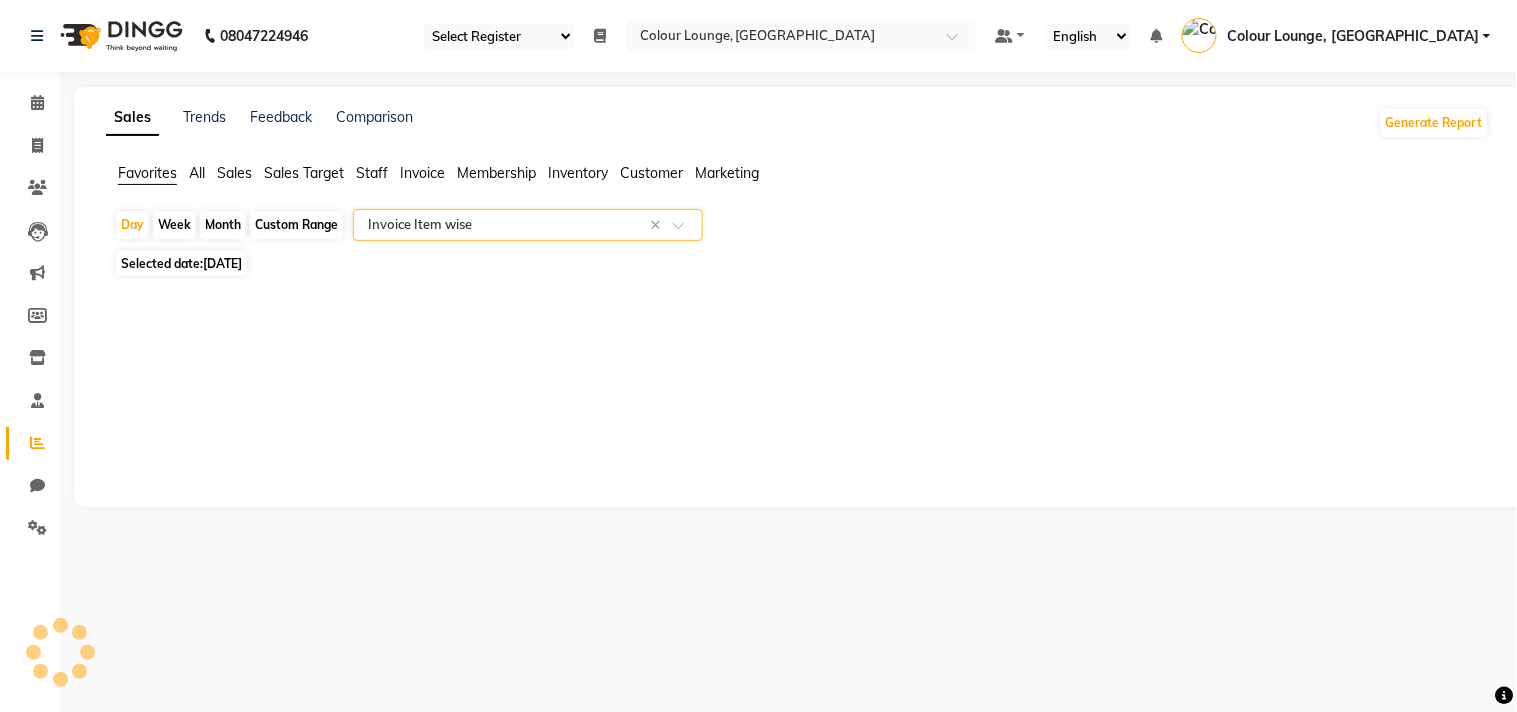 select on "csv" 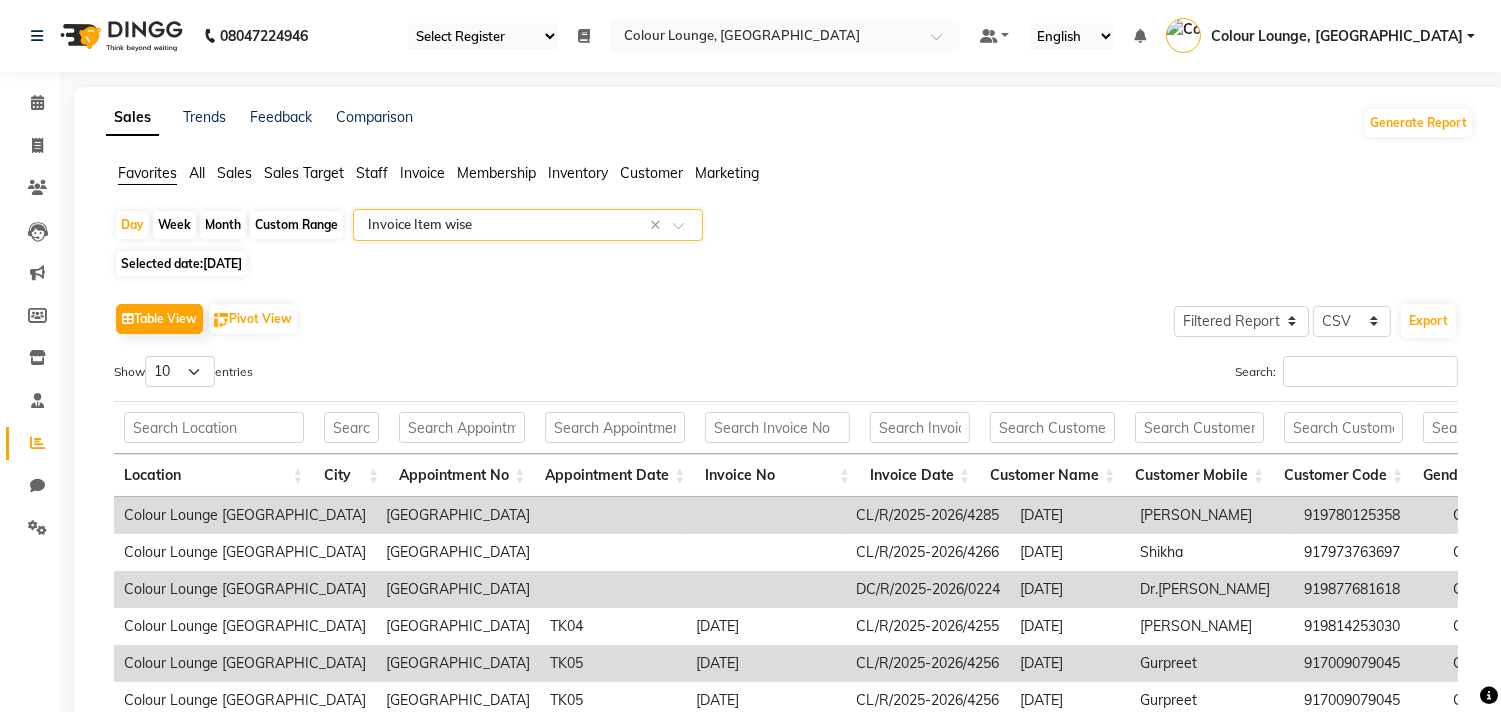 click on "Show  10 25 50 100  entries" at bounding box center [442, 375] 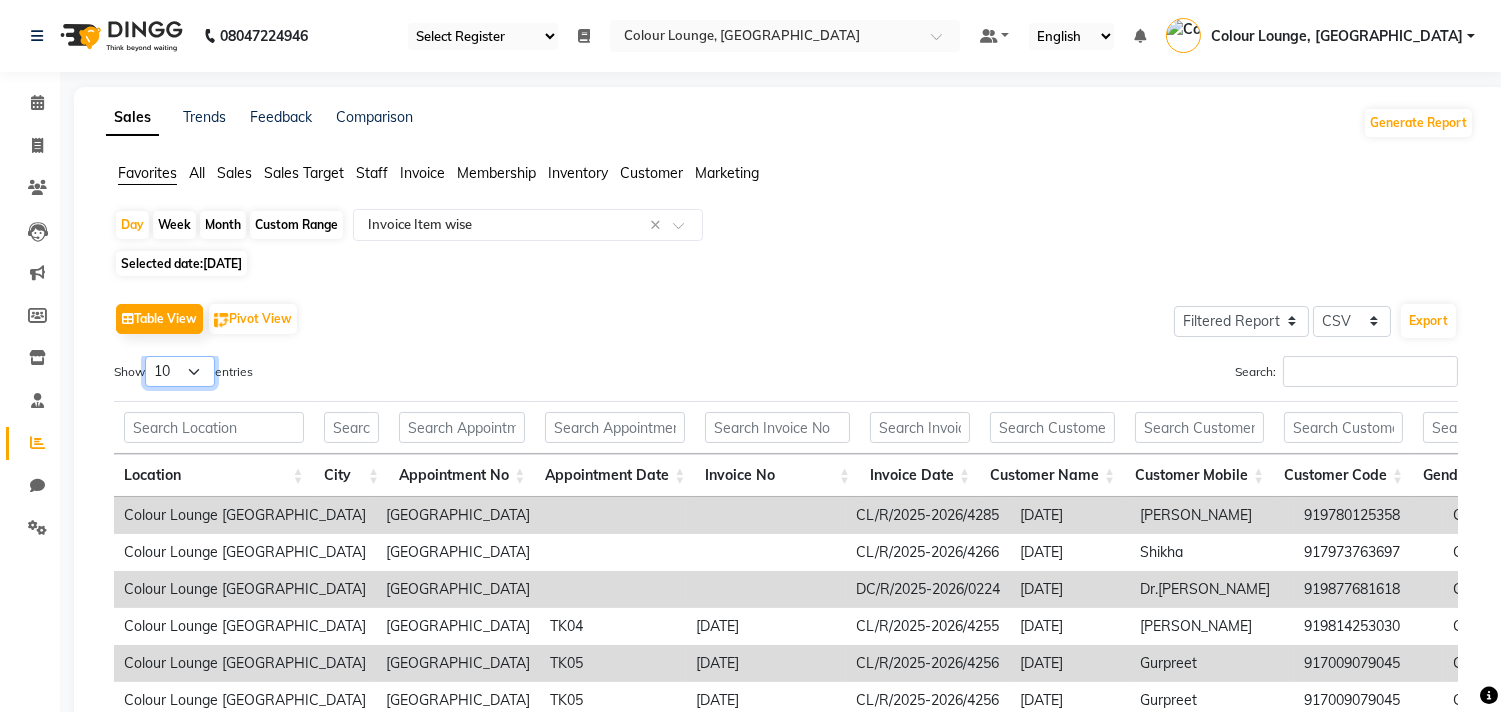 click on "10 25 50 100" at bounding box center (180, 371) 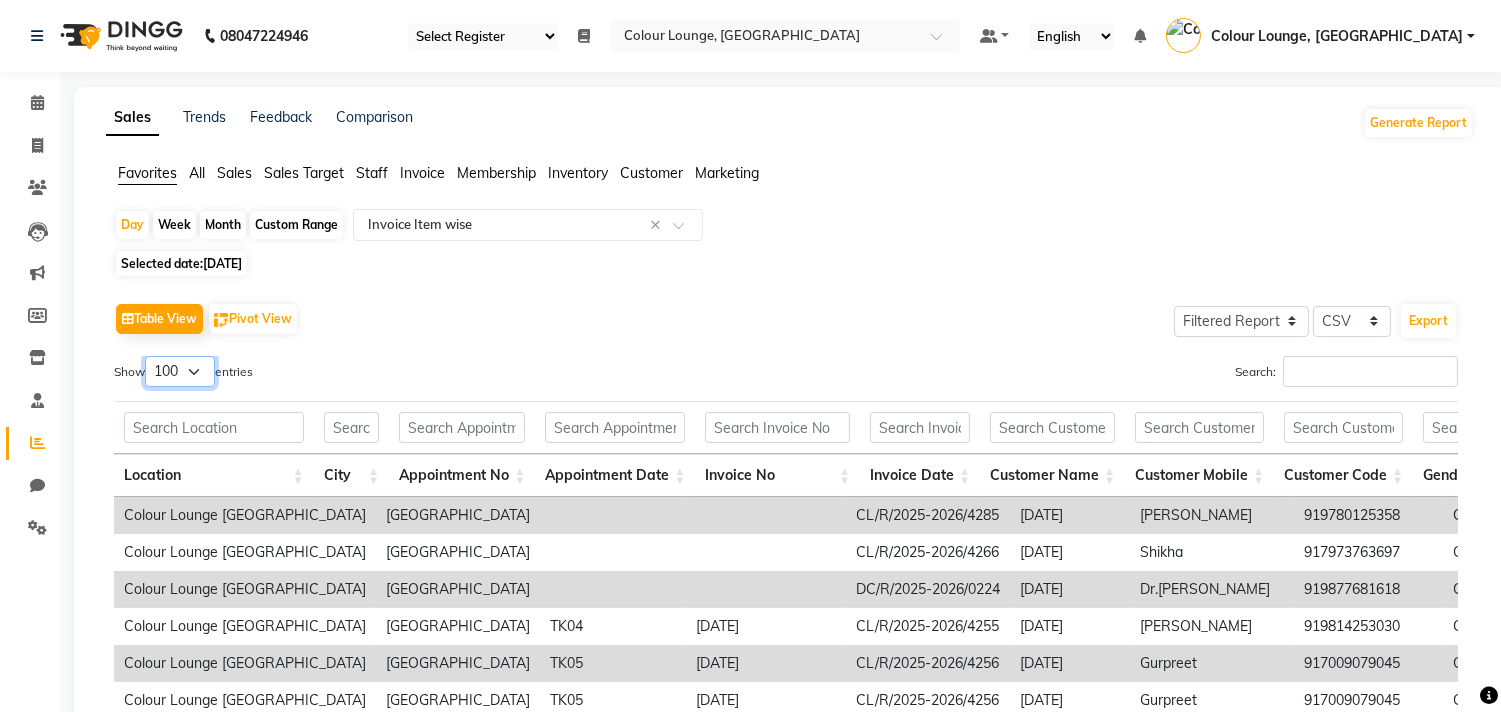 click on "10 25 50 100" at bounding box center (180, 371) 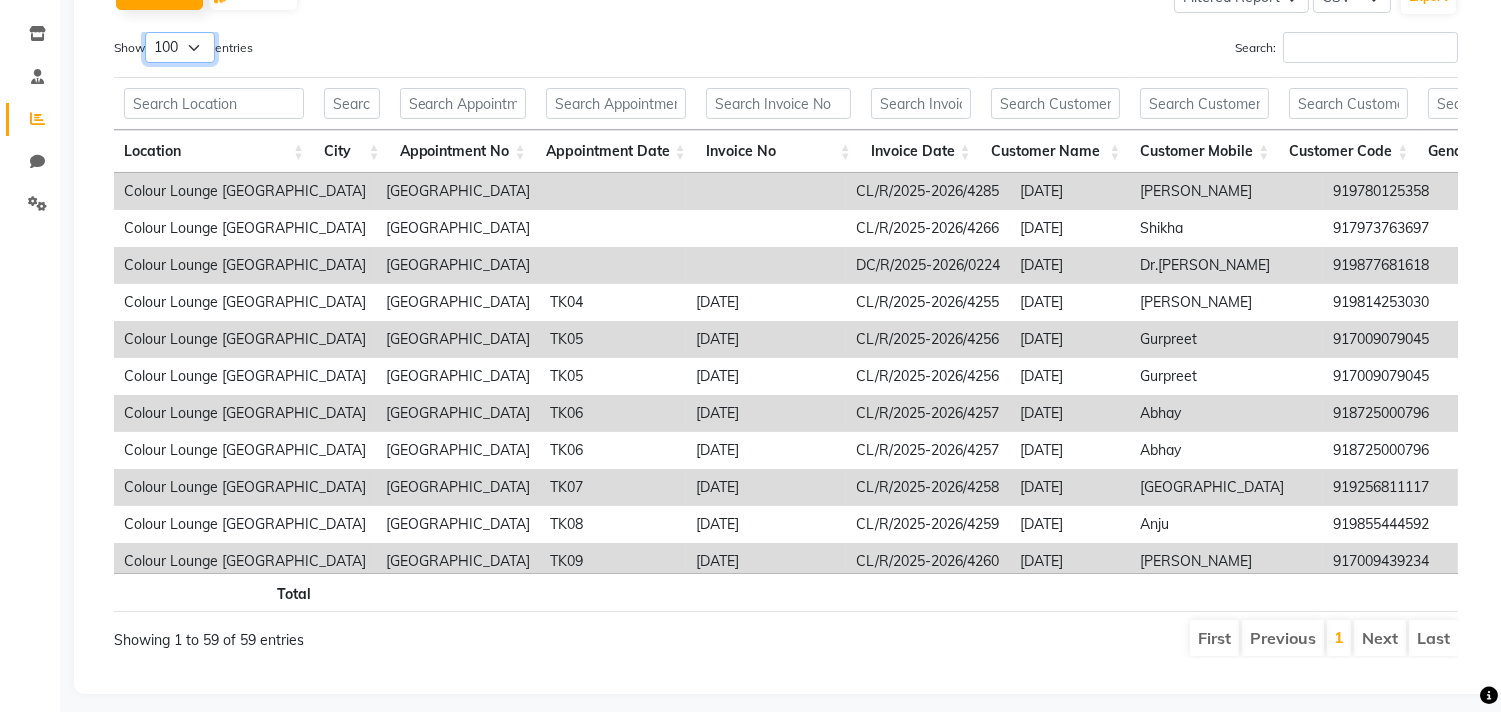 scroll, scrollTop: 326, scrollLeft: 0, axis: vertical 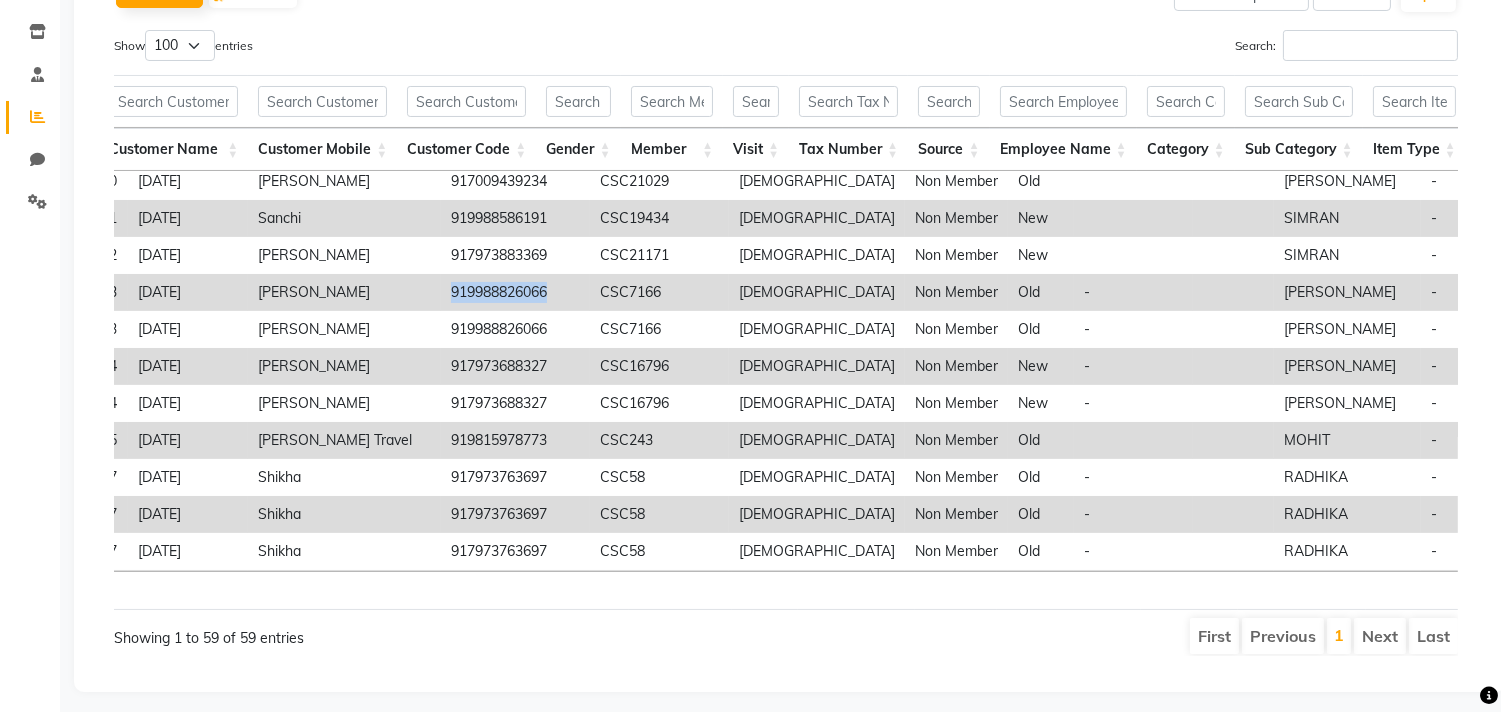 drag, startPoint x: 272, startPoint y: 296, endPoint x: 370, endPoint y: 286, distance: 98.50888 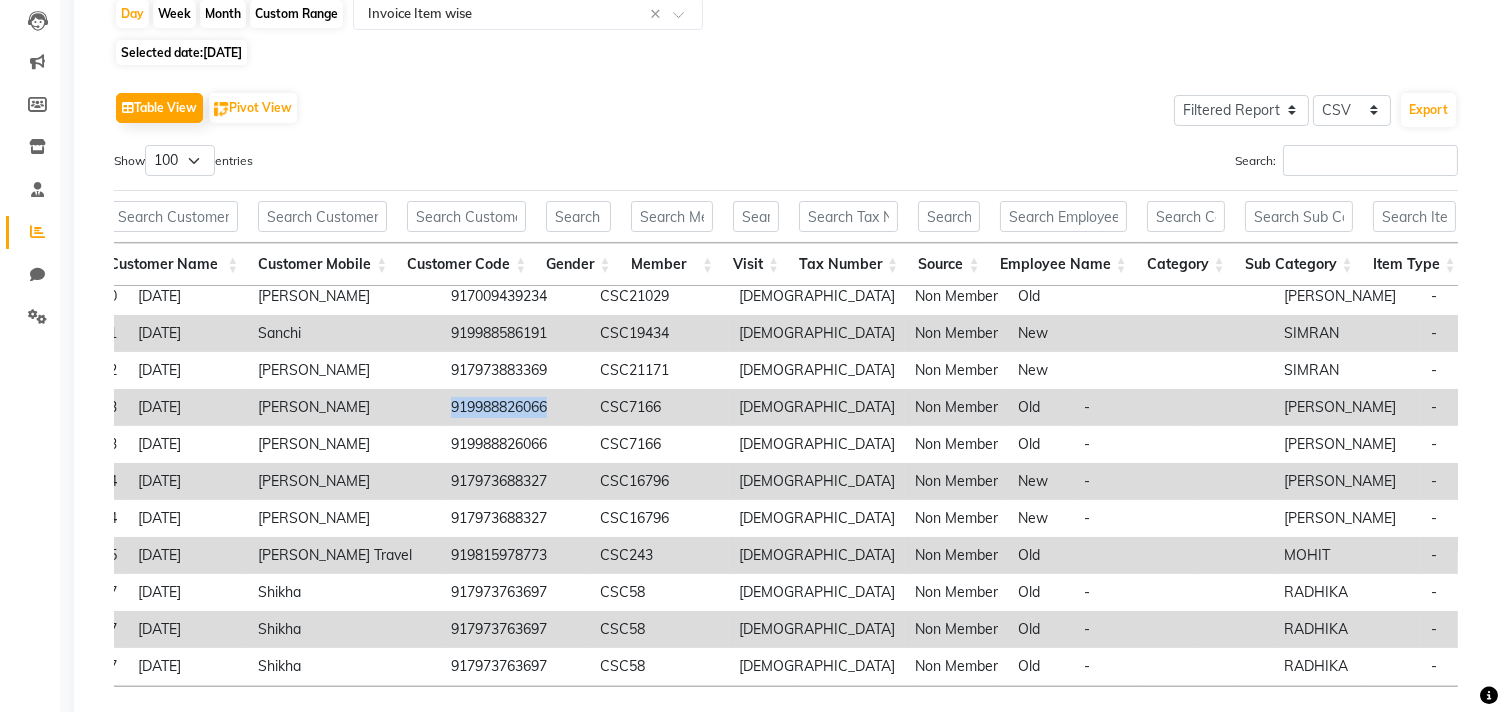 scroll, scrollTop: 248, scrollLeft: 0, axis: vertical 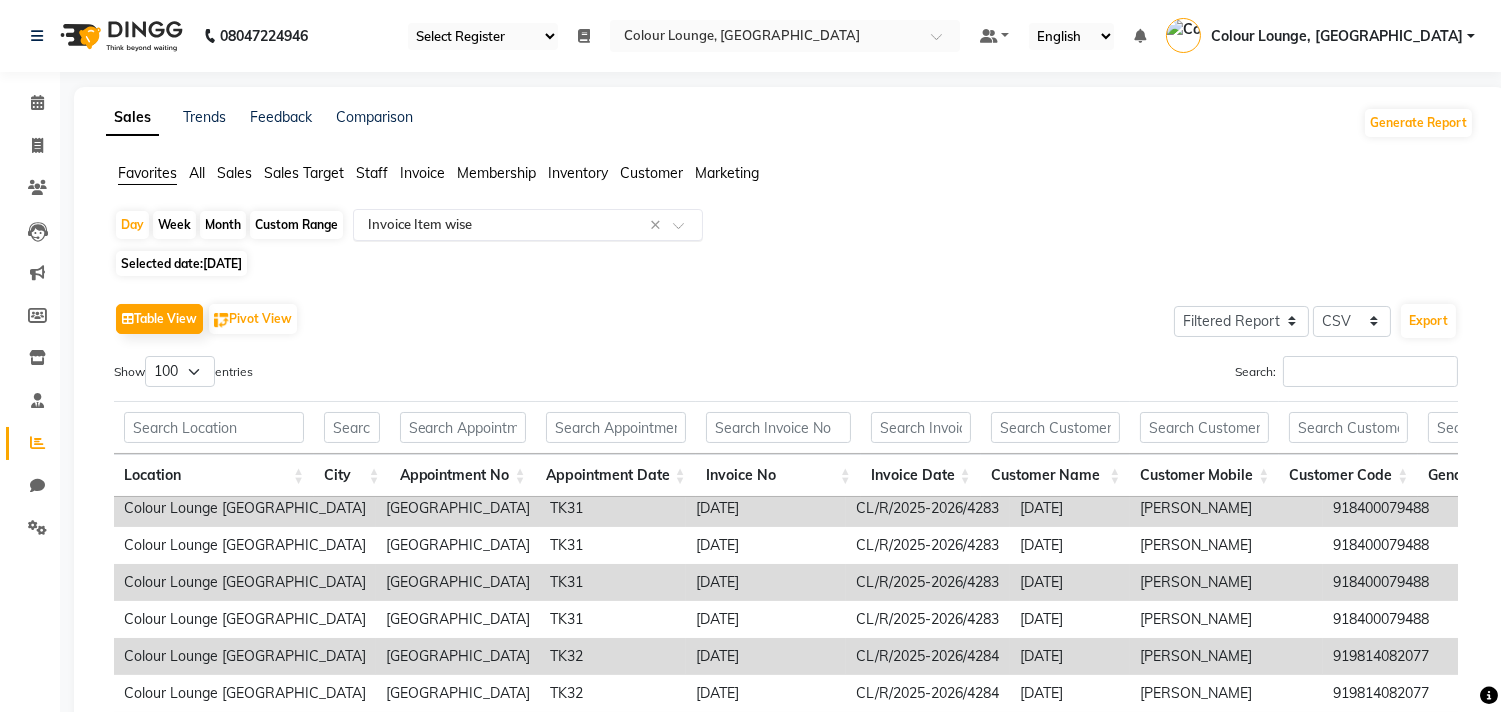 click 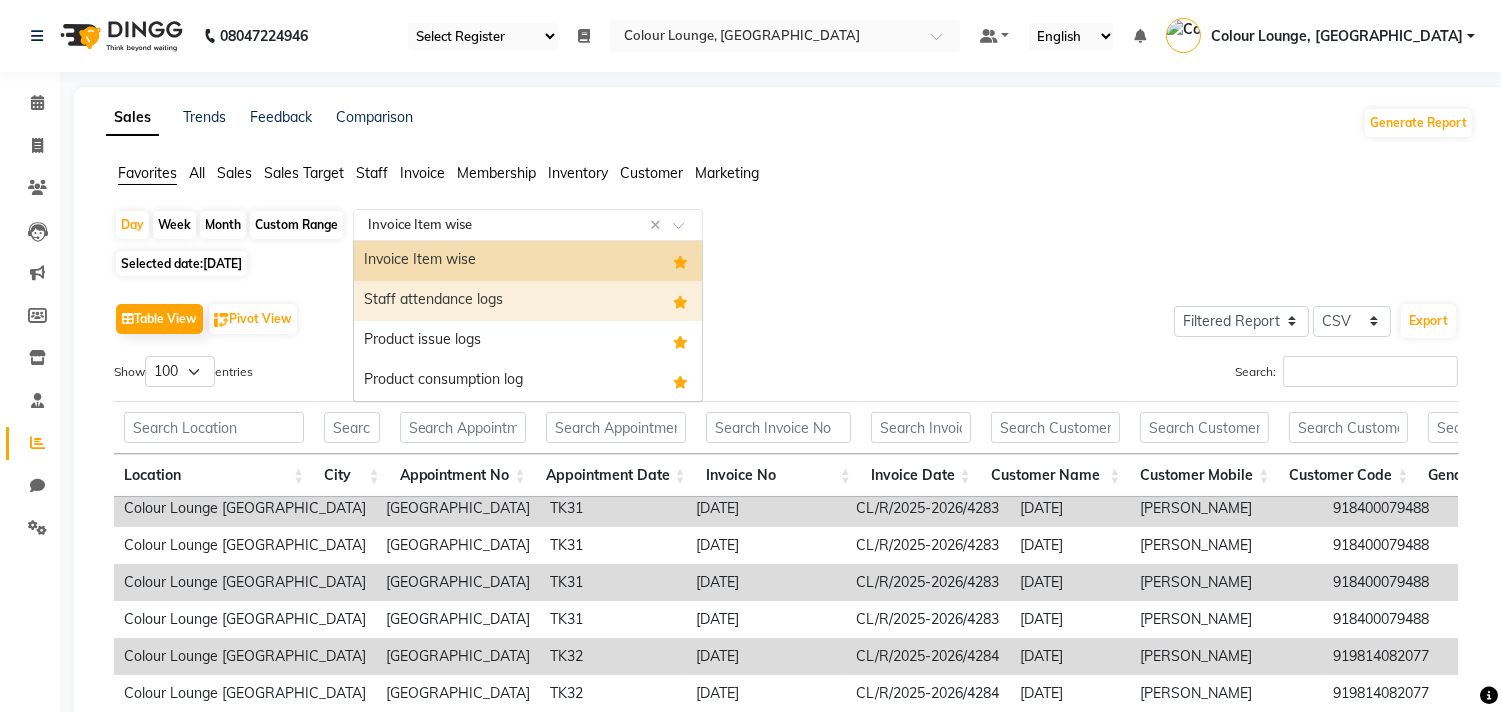 click on "Staff attendance logs" at bounding box center [528, 301] 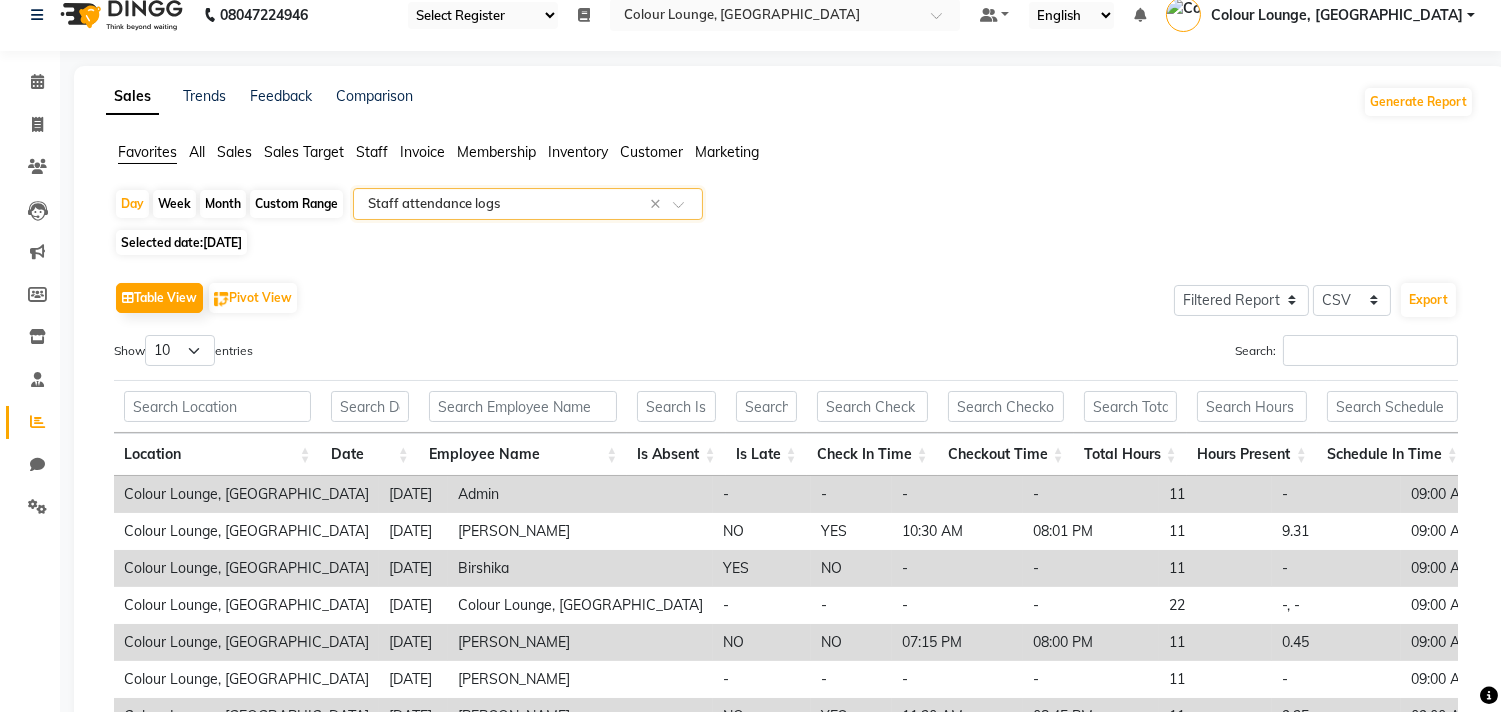 scroll, scrollTop: 0, scrollLeft: 0, axis: both 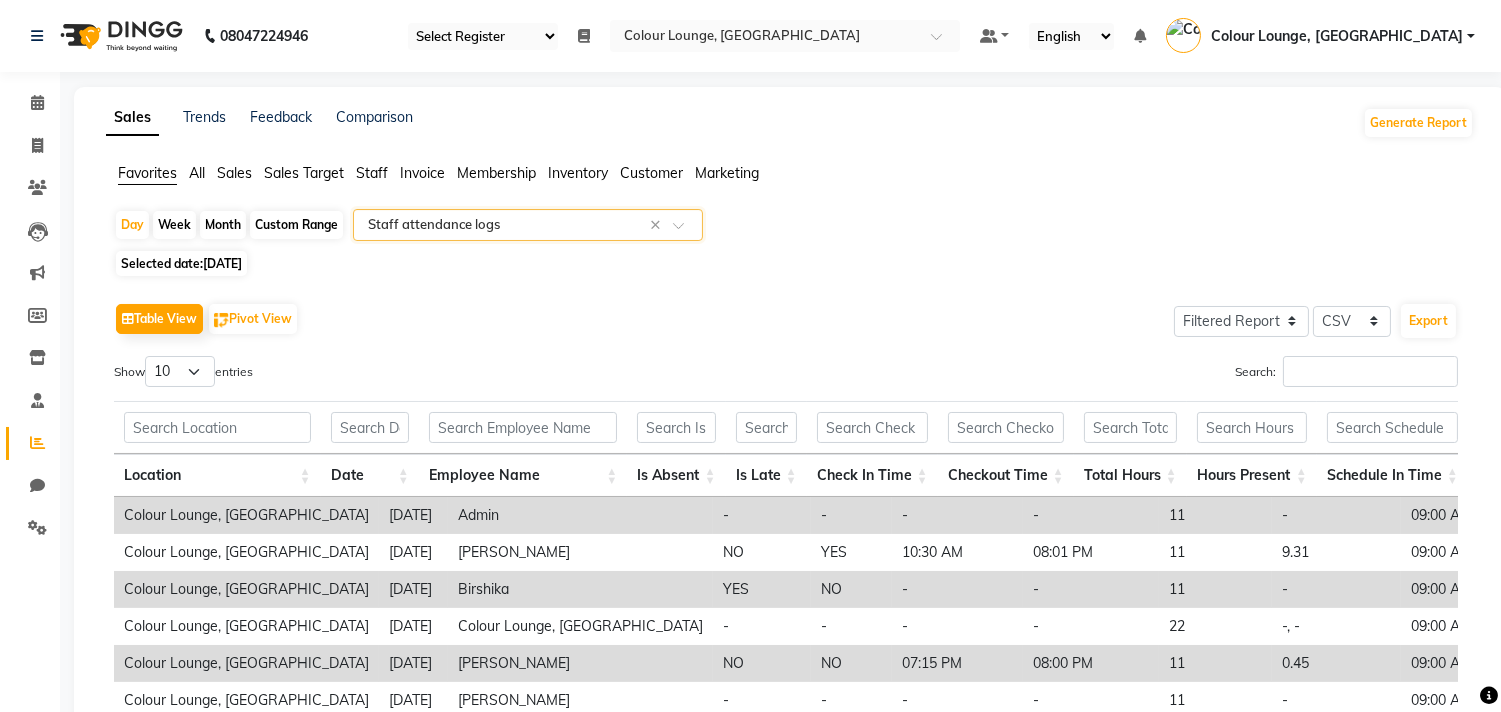 click 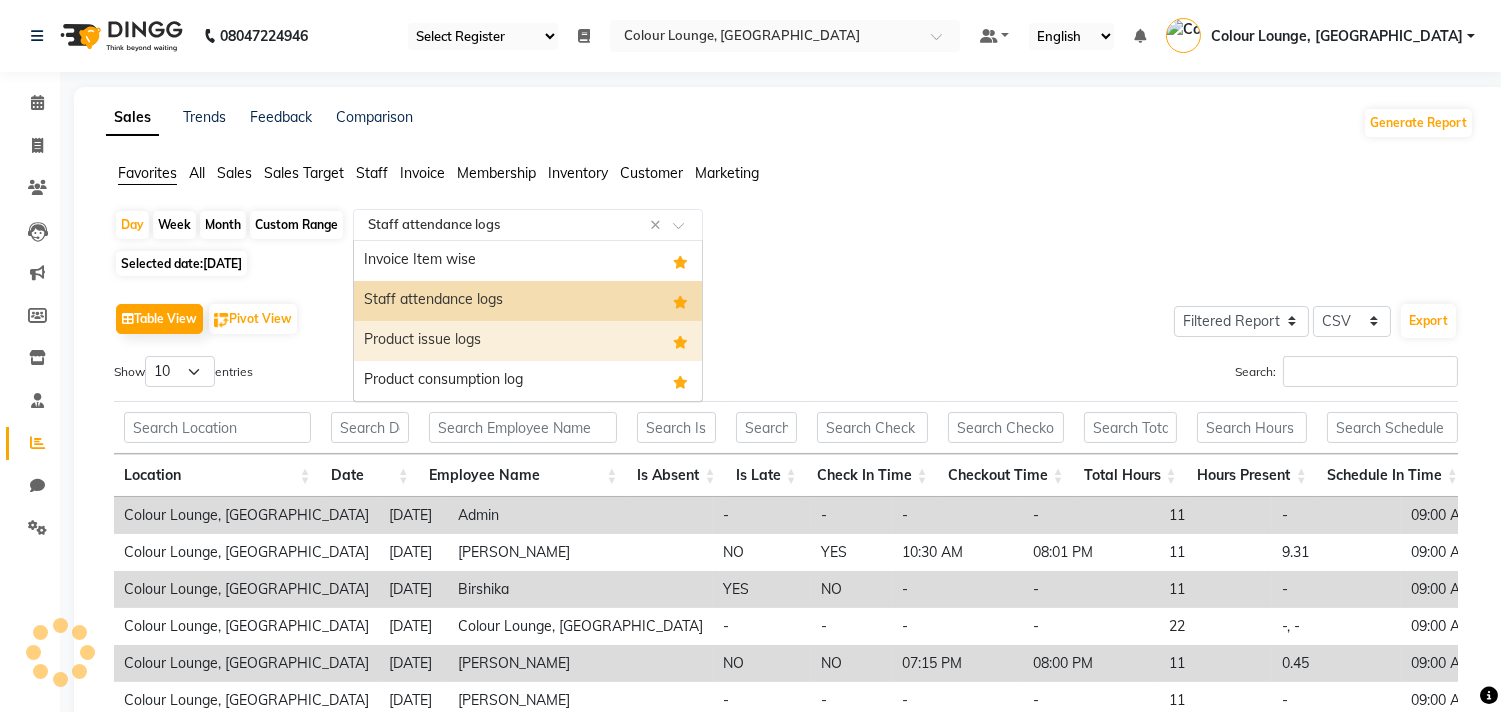 click on "Product issue logs" at bounding box center (528, 341) 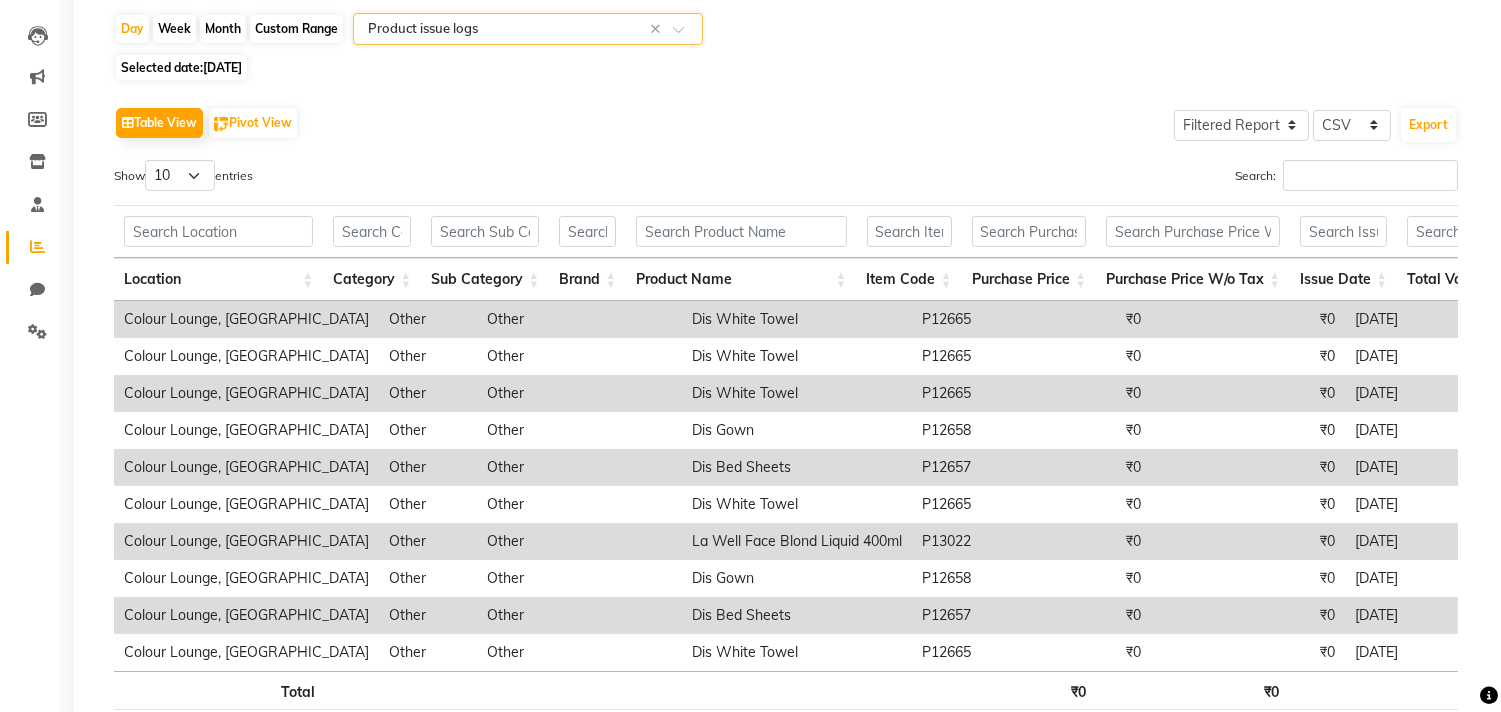 scroll, scrollTop: 216, scrollLeft: 0, axis: vertical 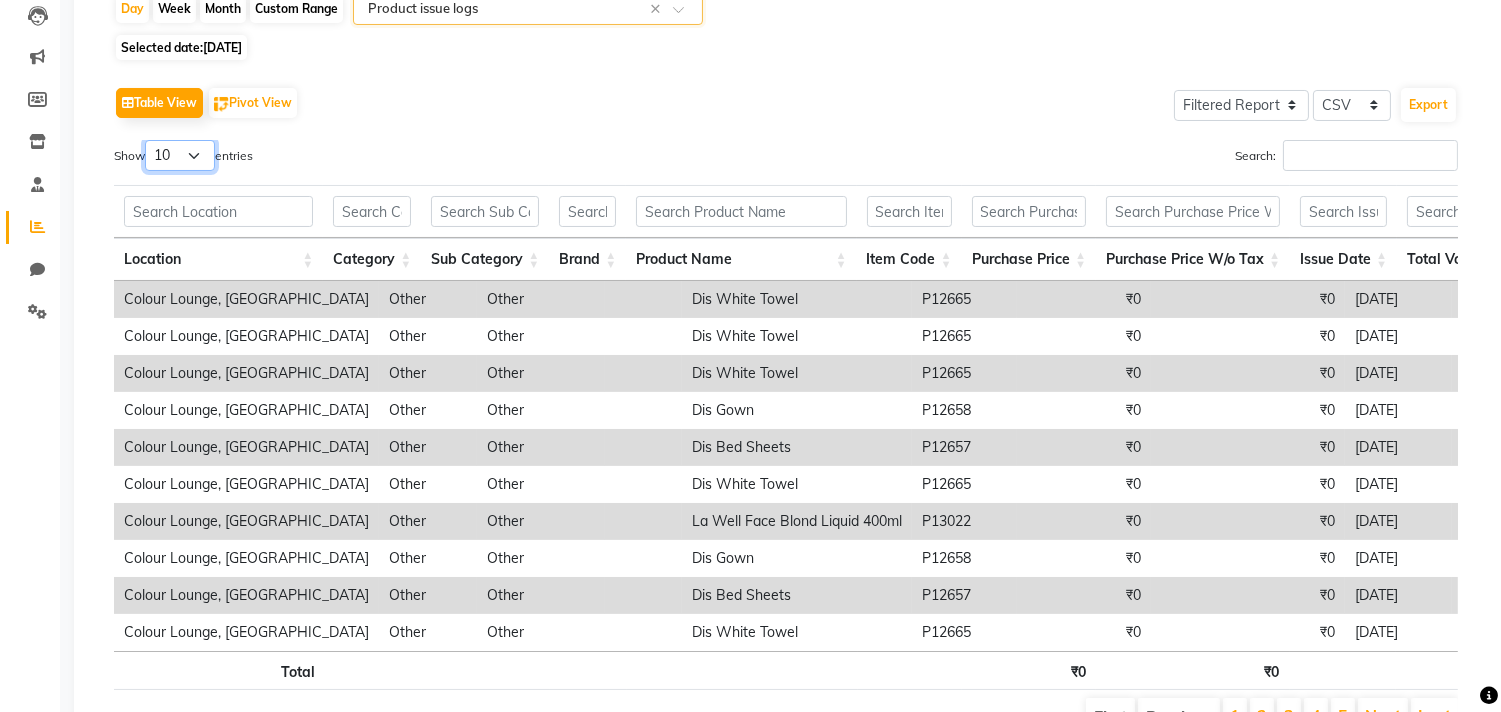 click on "10 25 50 100" at bounding box center [180, 155] 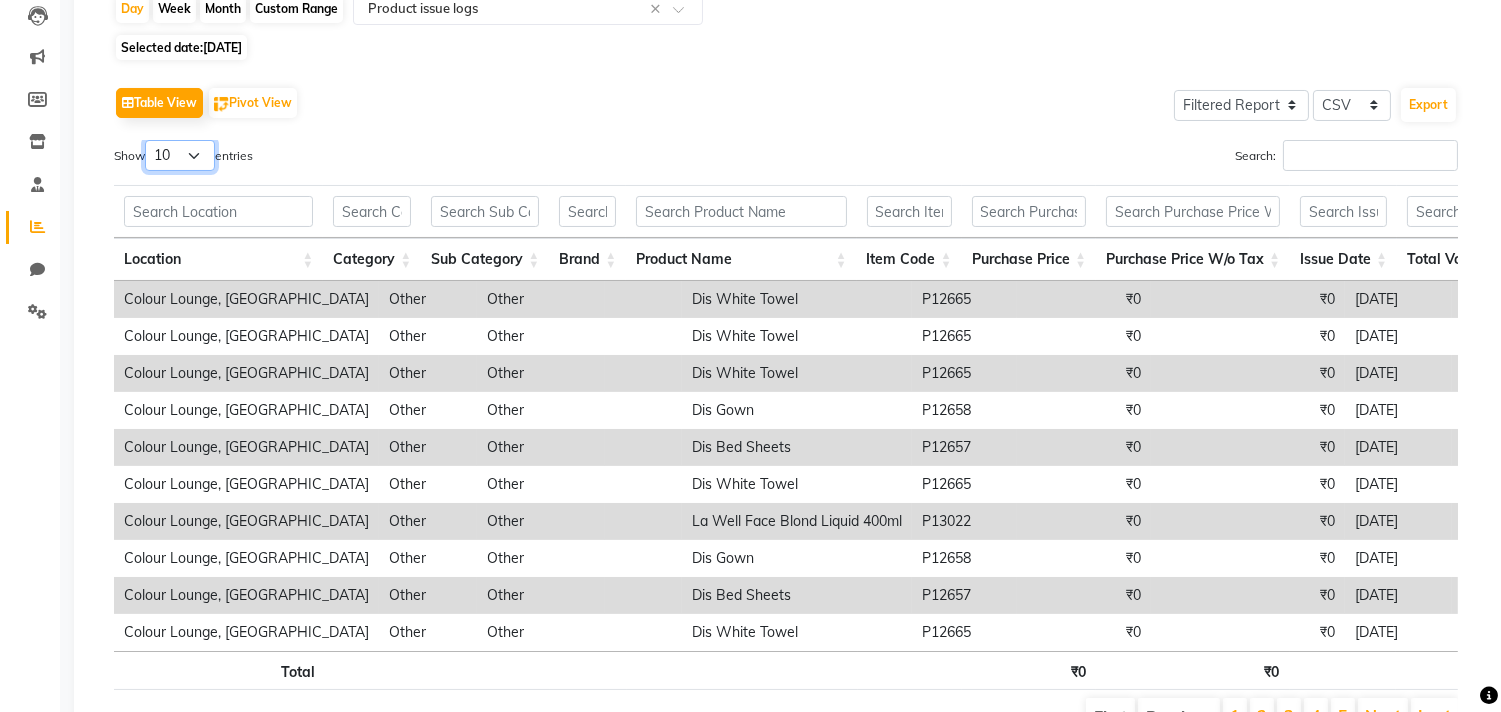 select on "100" 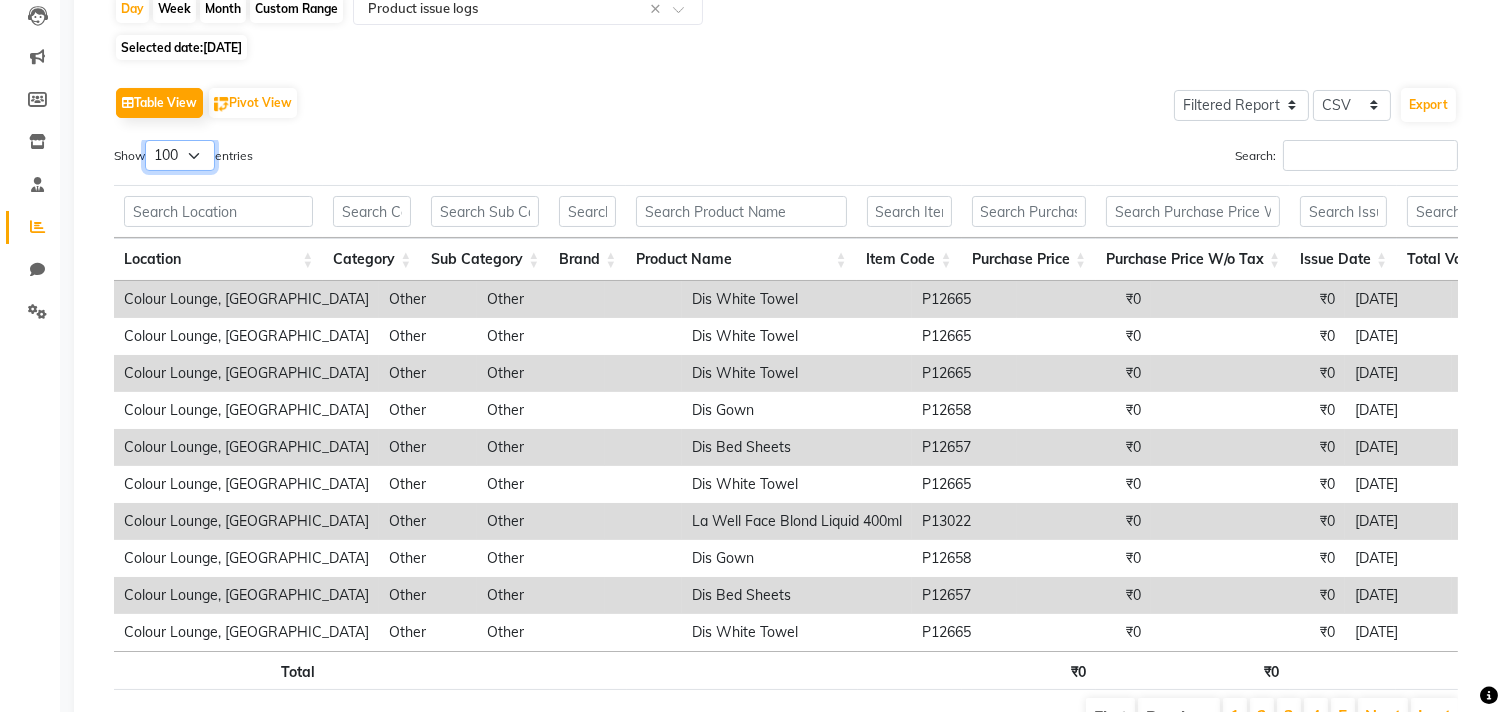 click on "10 25 50 100" at bounding box center (180, 155) 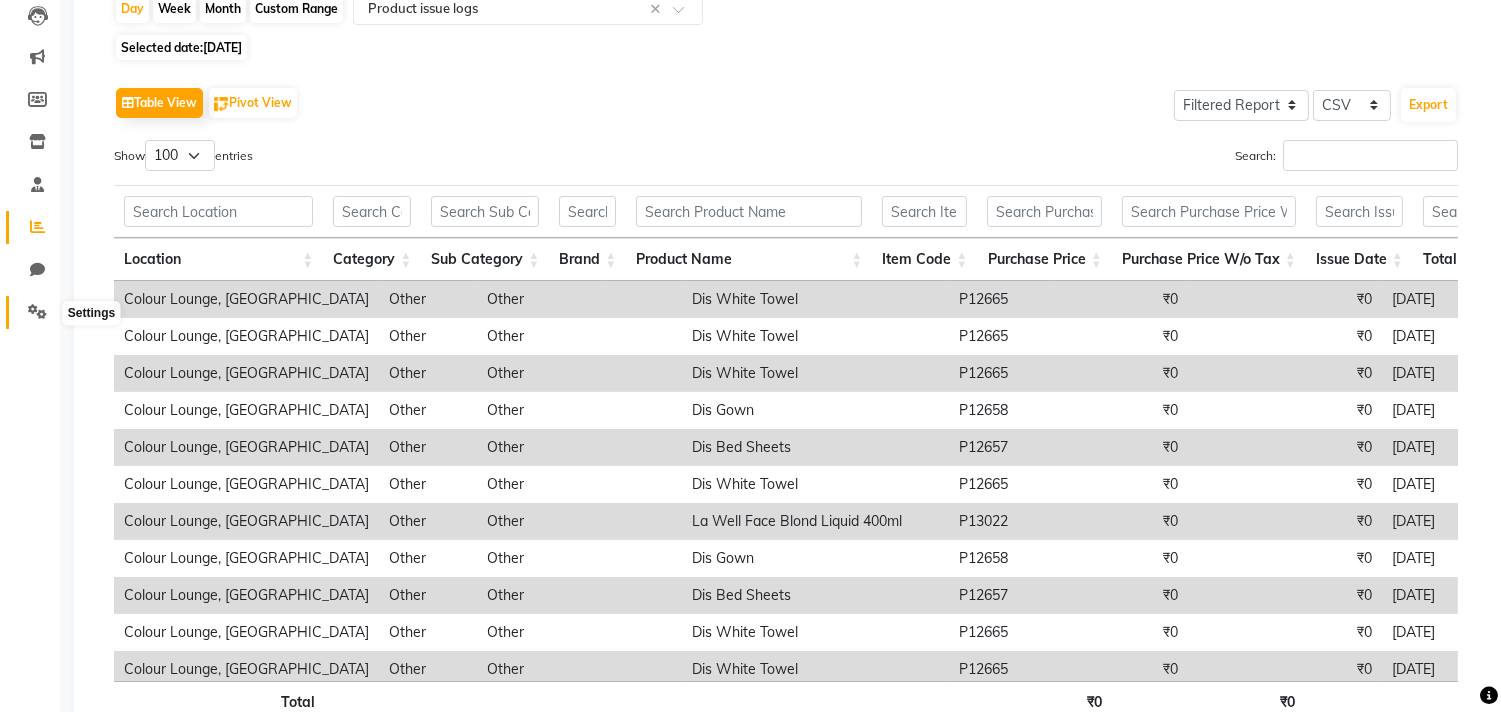 click 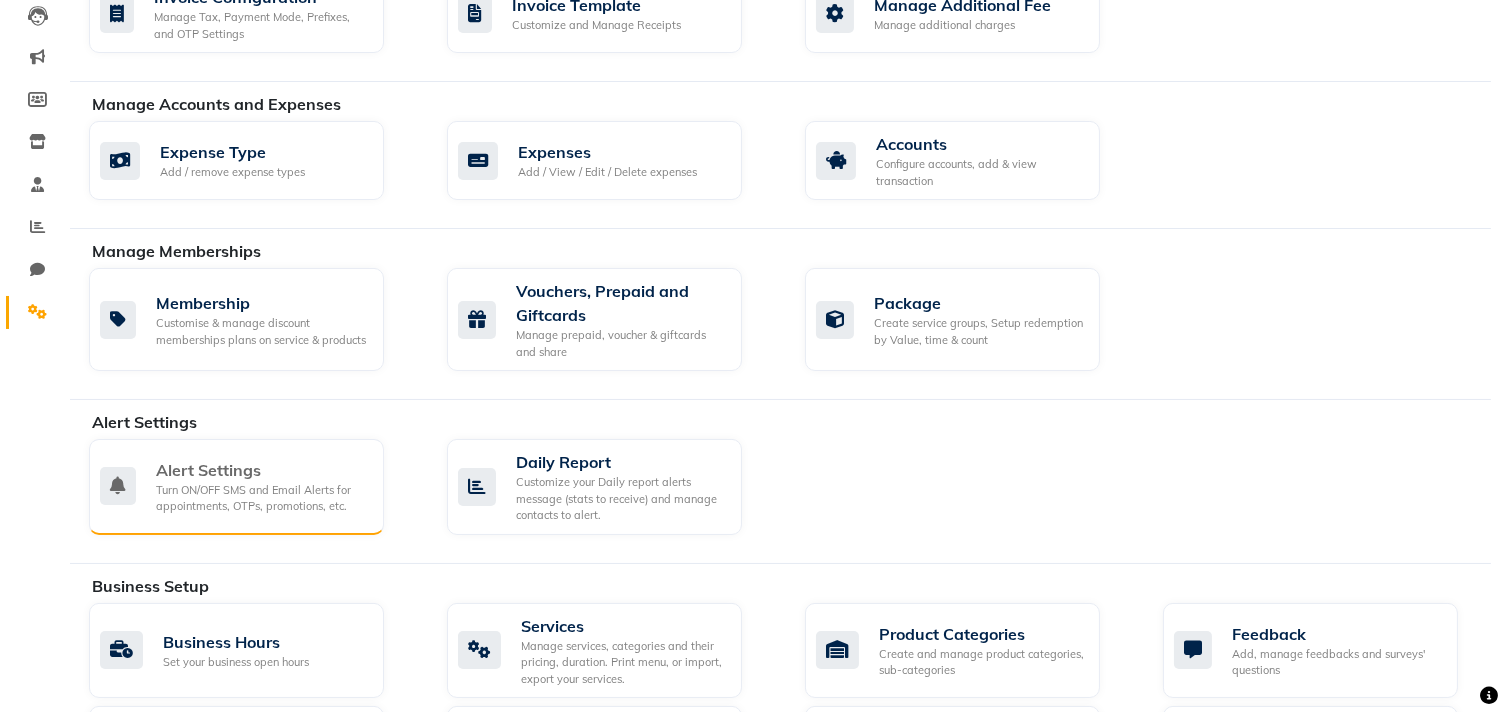 click on "Alert Settings Turn ON/OFF SMS and Email Alerts for appointments, OTPs, promotions, etc." 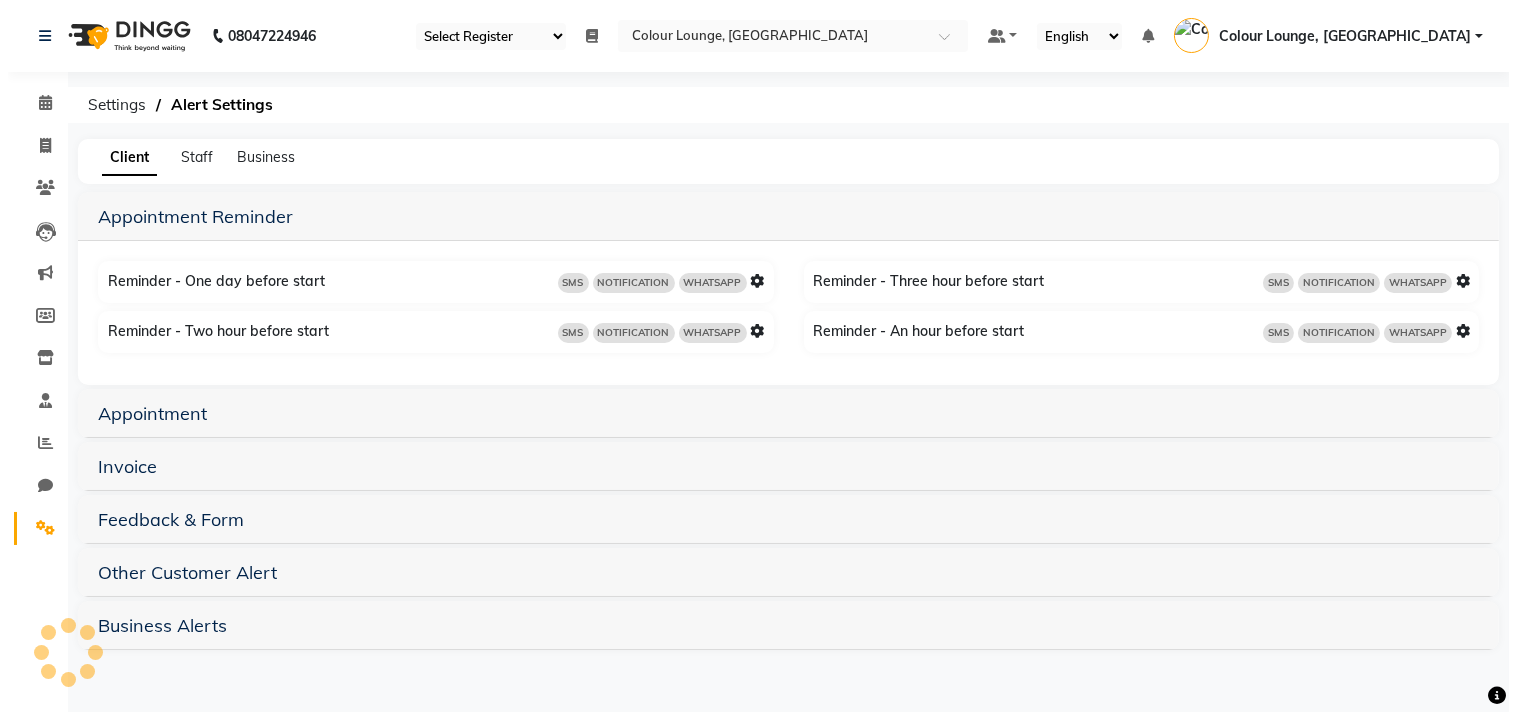 scroll, scrollTop: 0, scrollLeft: 0, axis: both 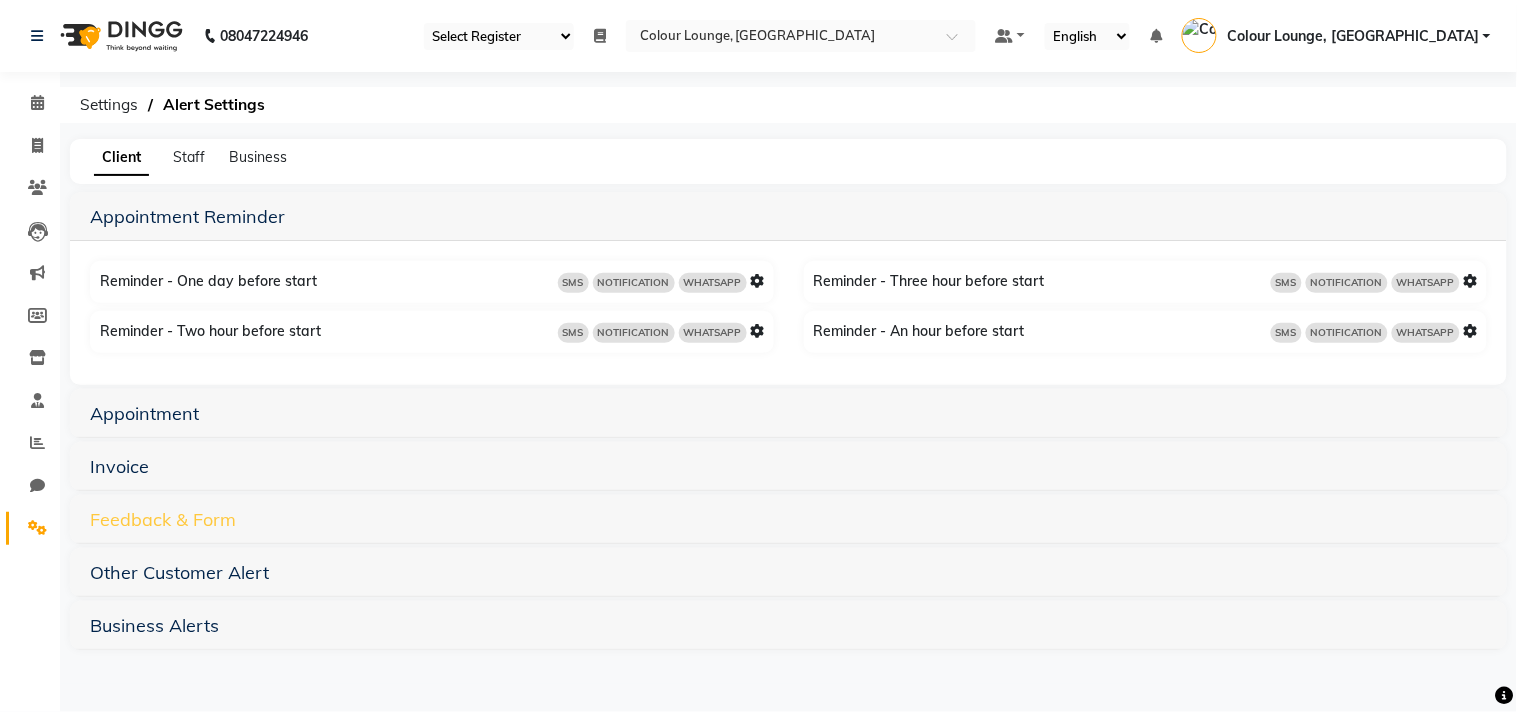 click on "Feedback & Form" at bounding box center (163, 519) 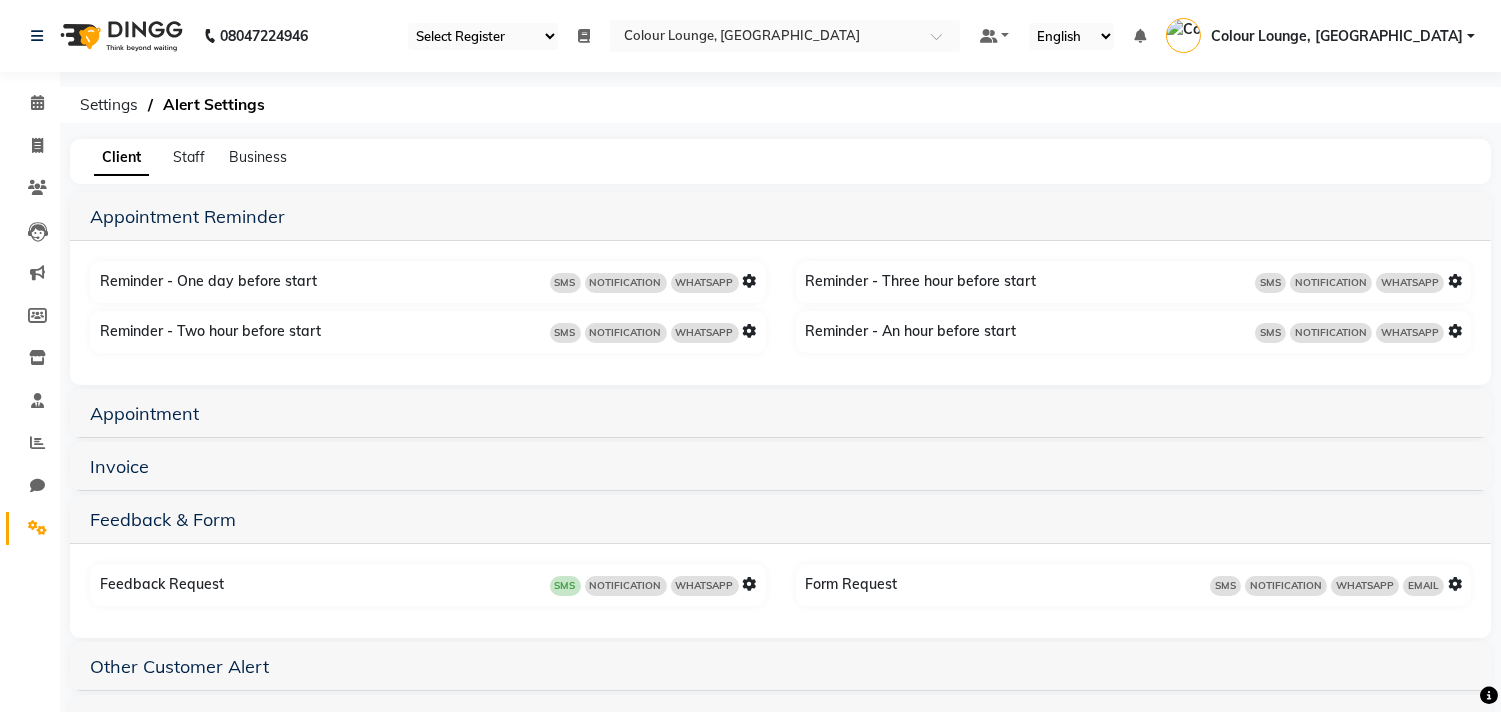 click on "NOTIFICATION" at bounding box center [626, 586] 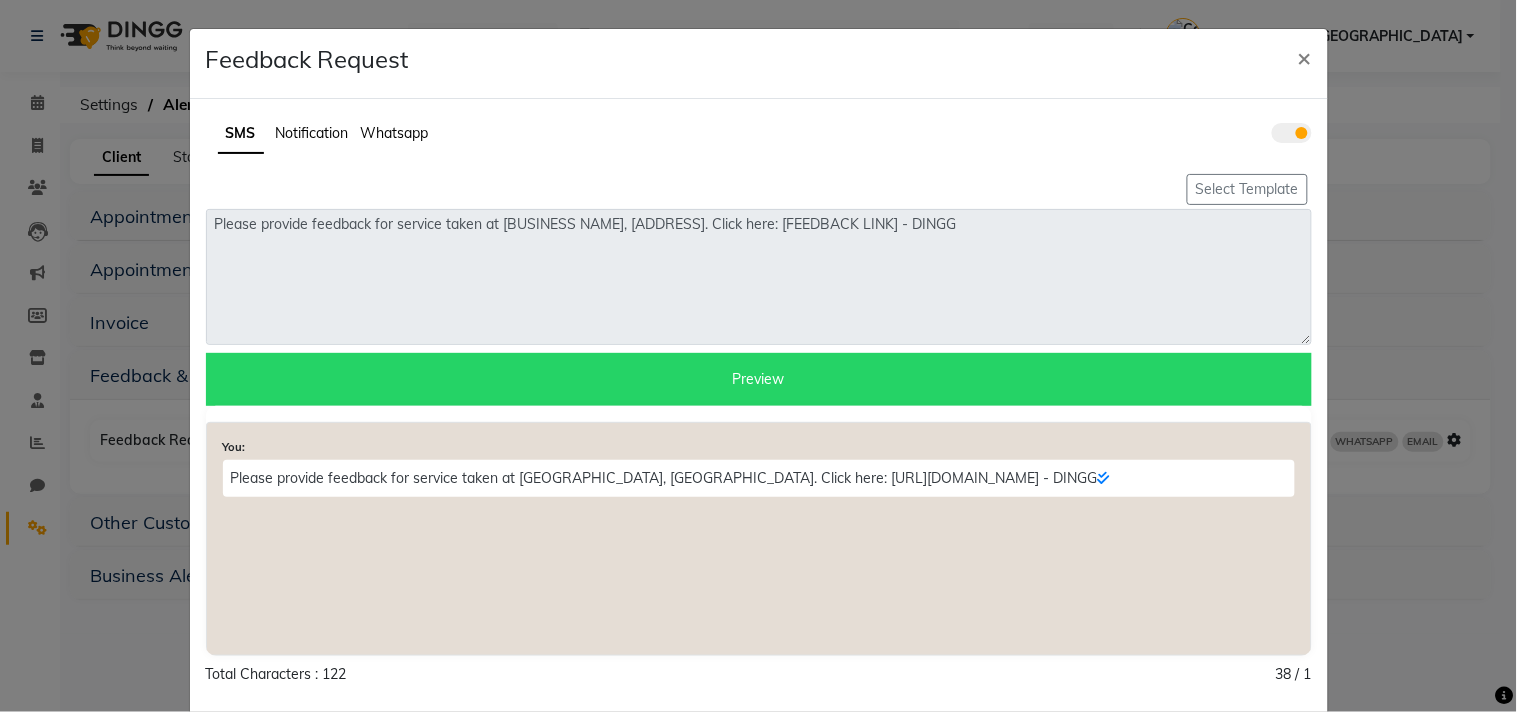 click on "Notification" 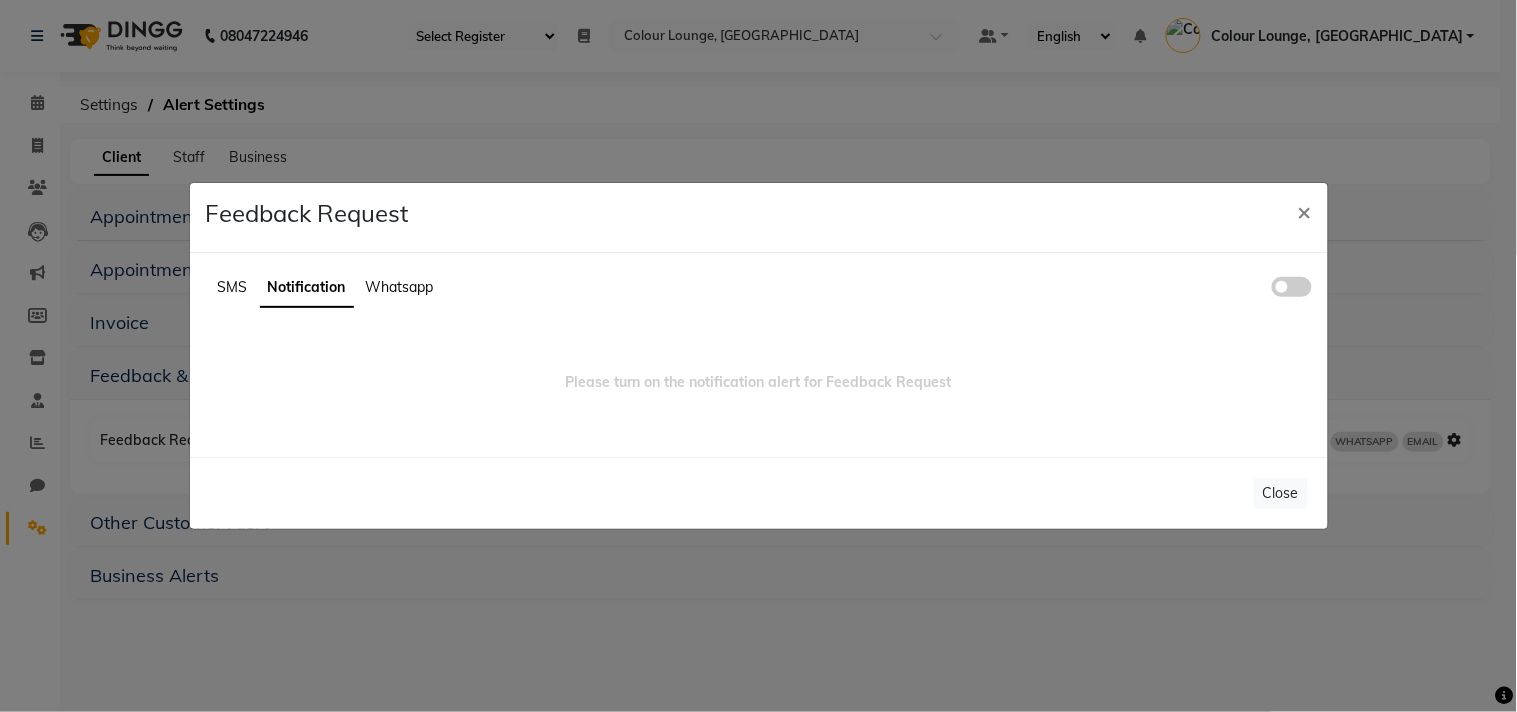 click 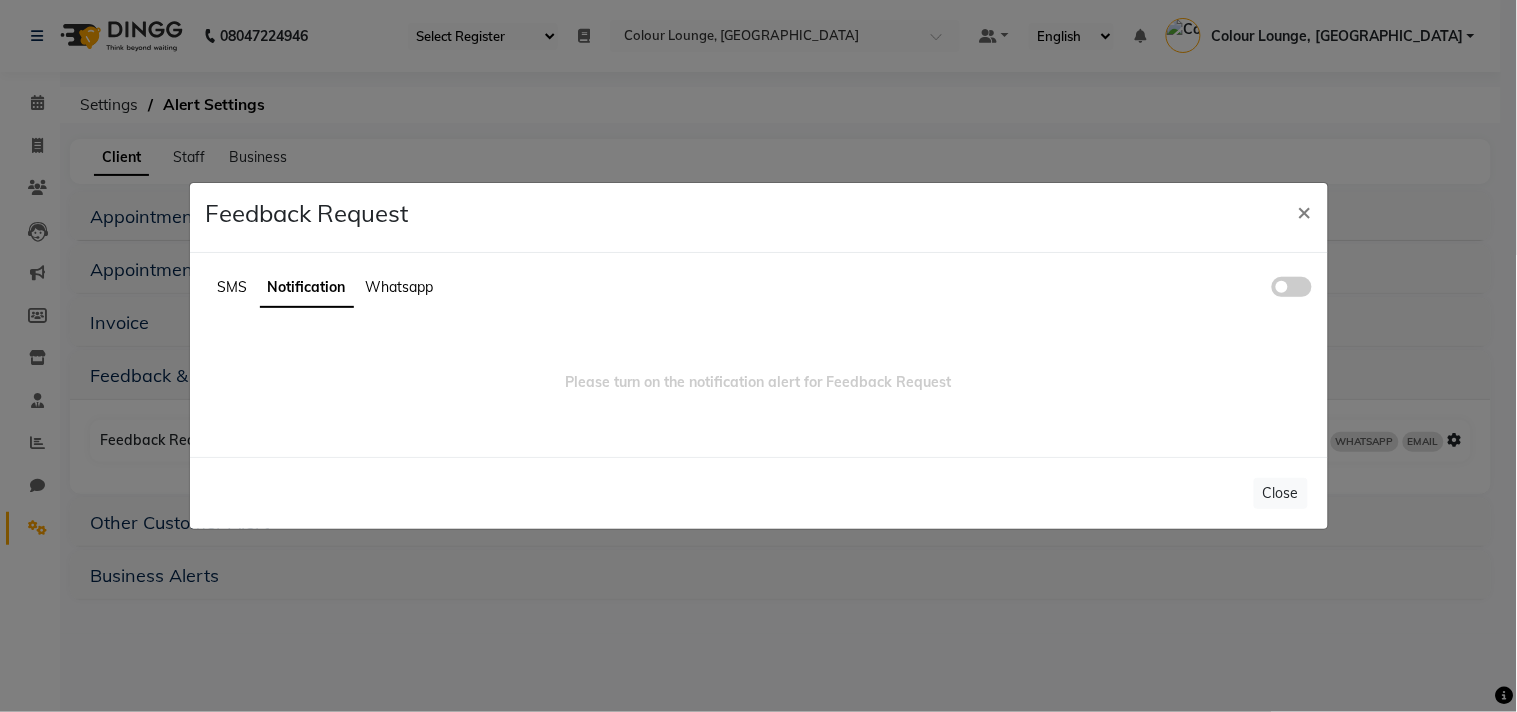 click 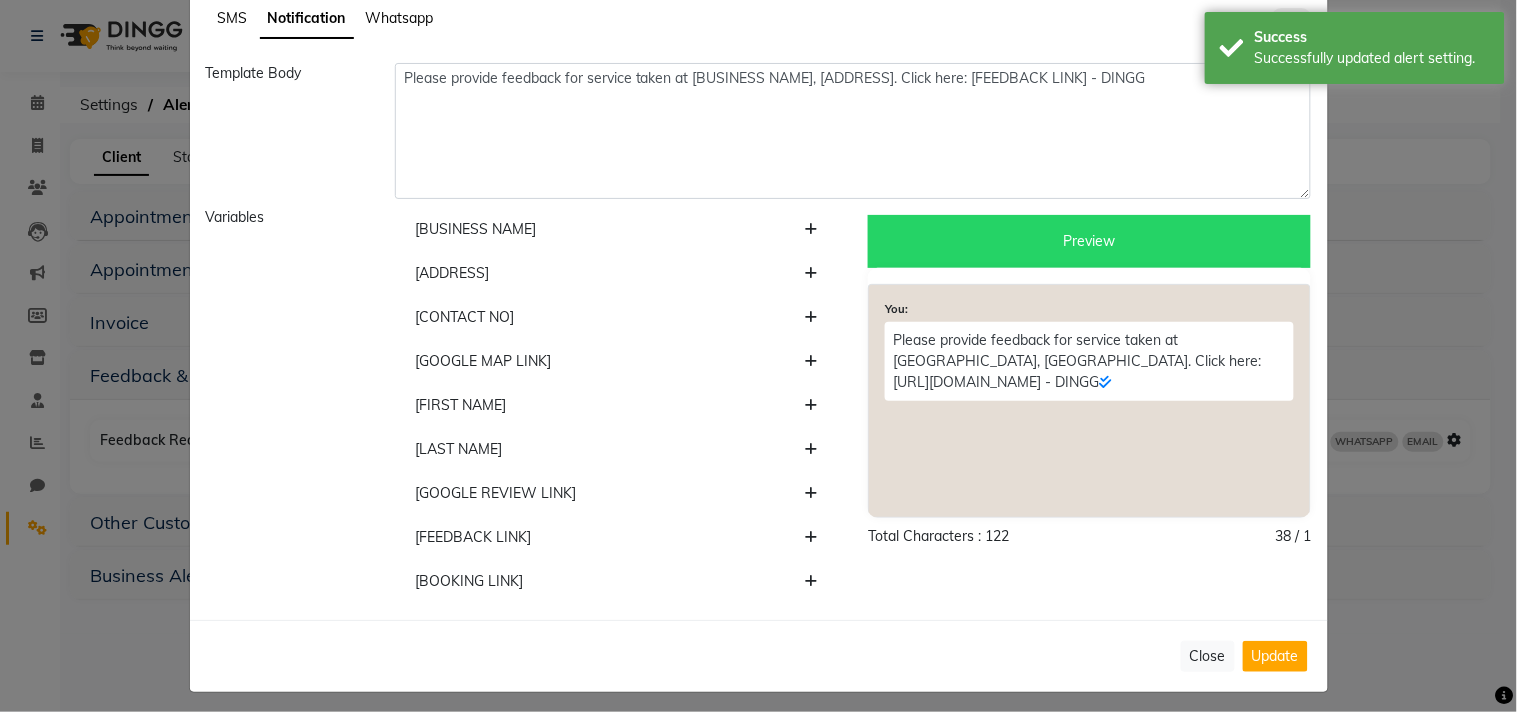 scroll, scrollTop: 123, scrollLeft: 0, axis: vertical 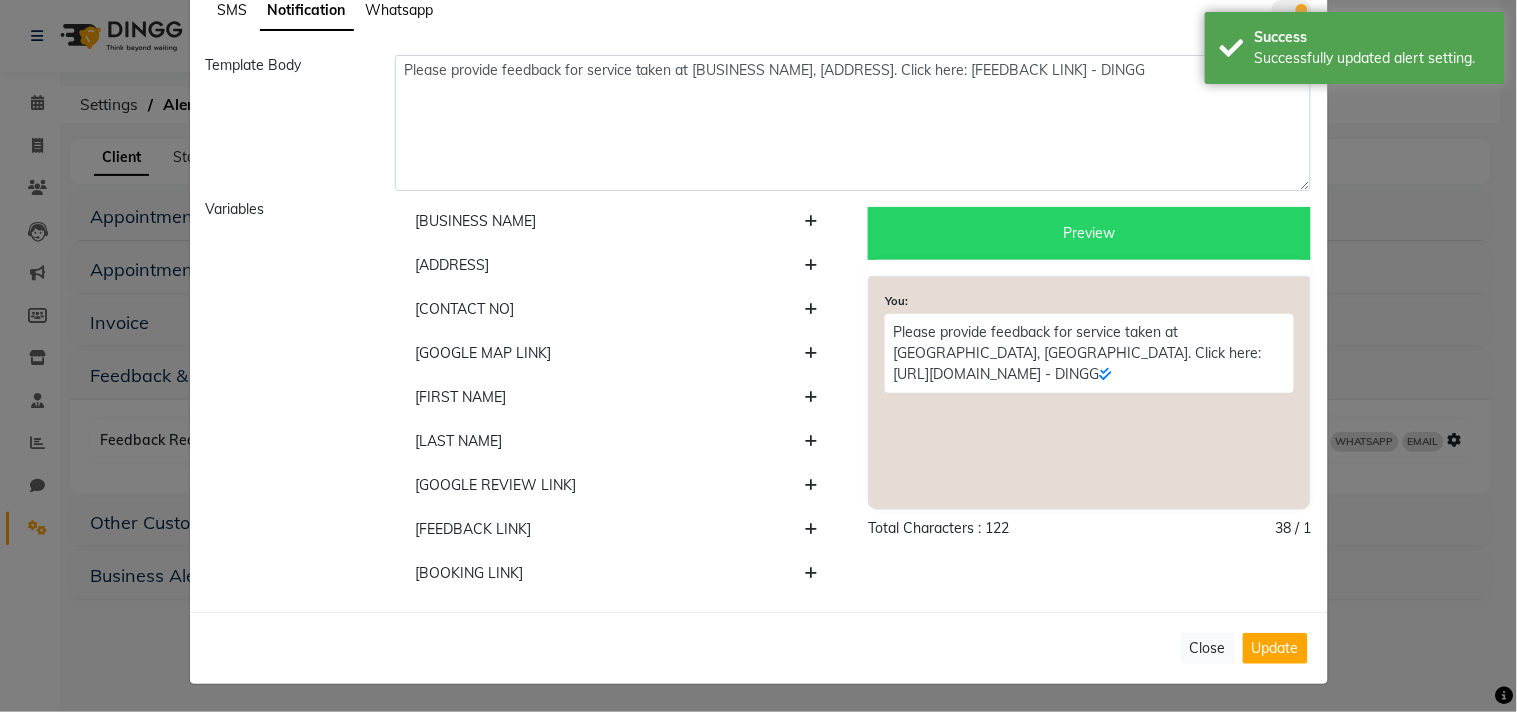 click 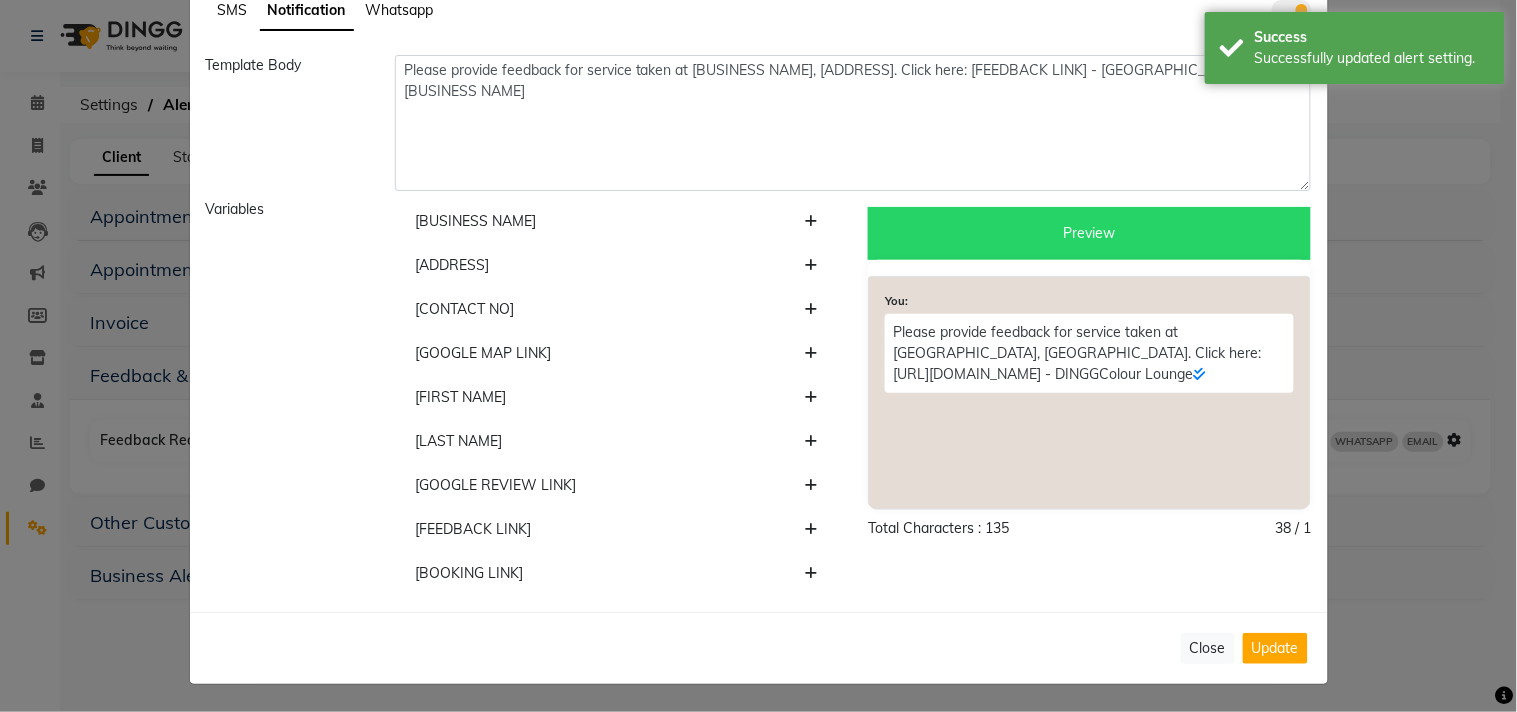 click 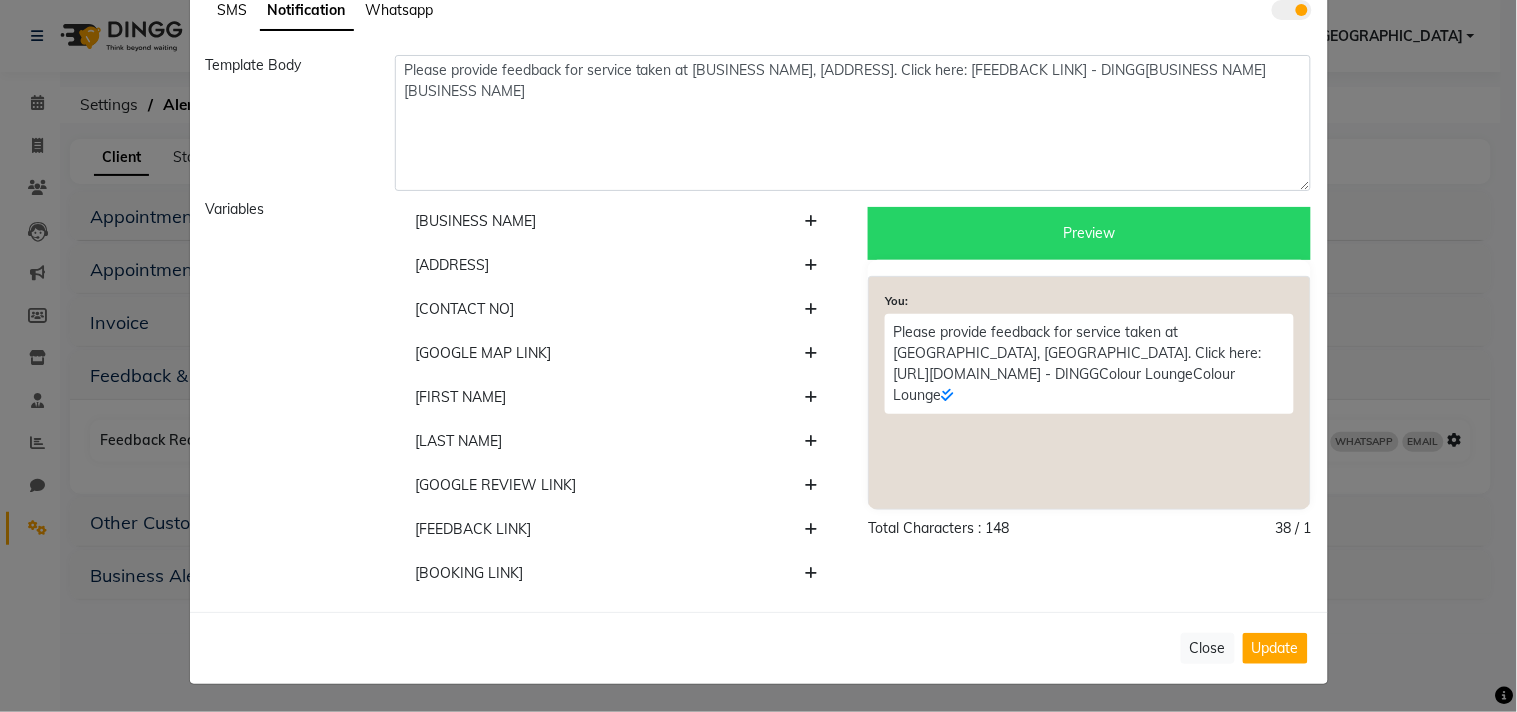 click on "Please provide feedback for service taken at Colour Lounge, Ranjit Avenue. Click here: http://example.com/feedback - DINGGColour LoungeColour Lounge" 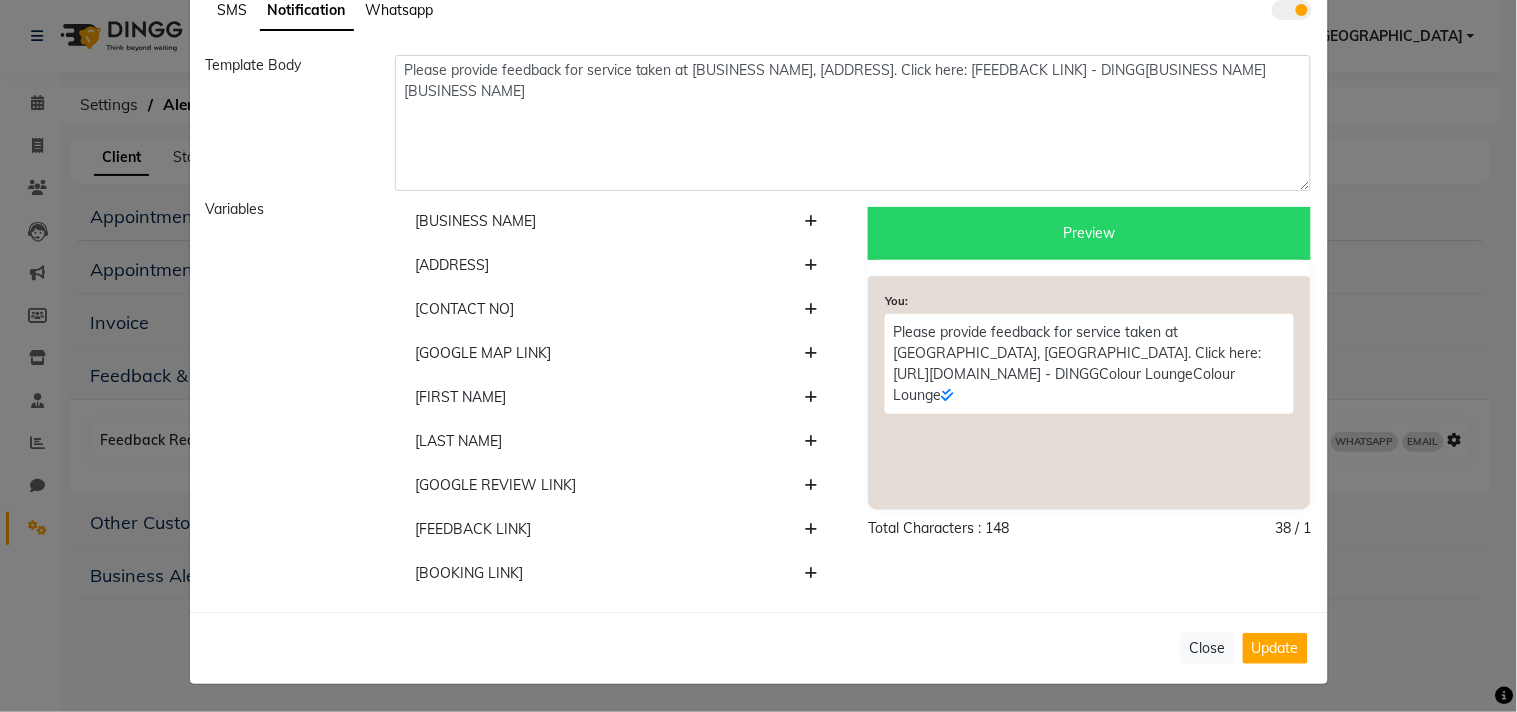 click on "Close" 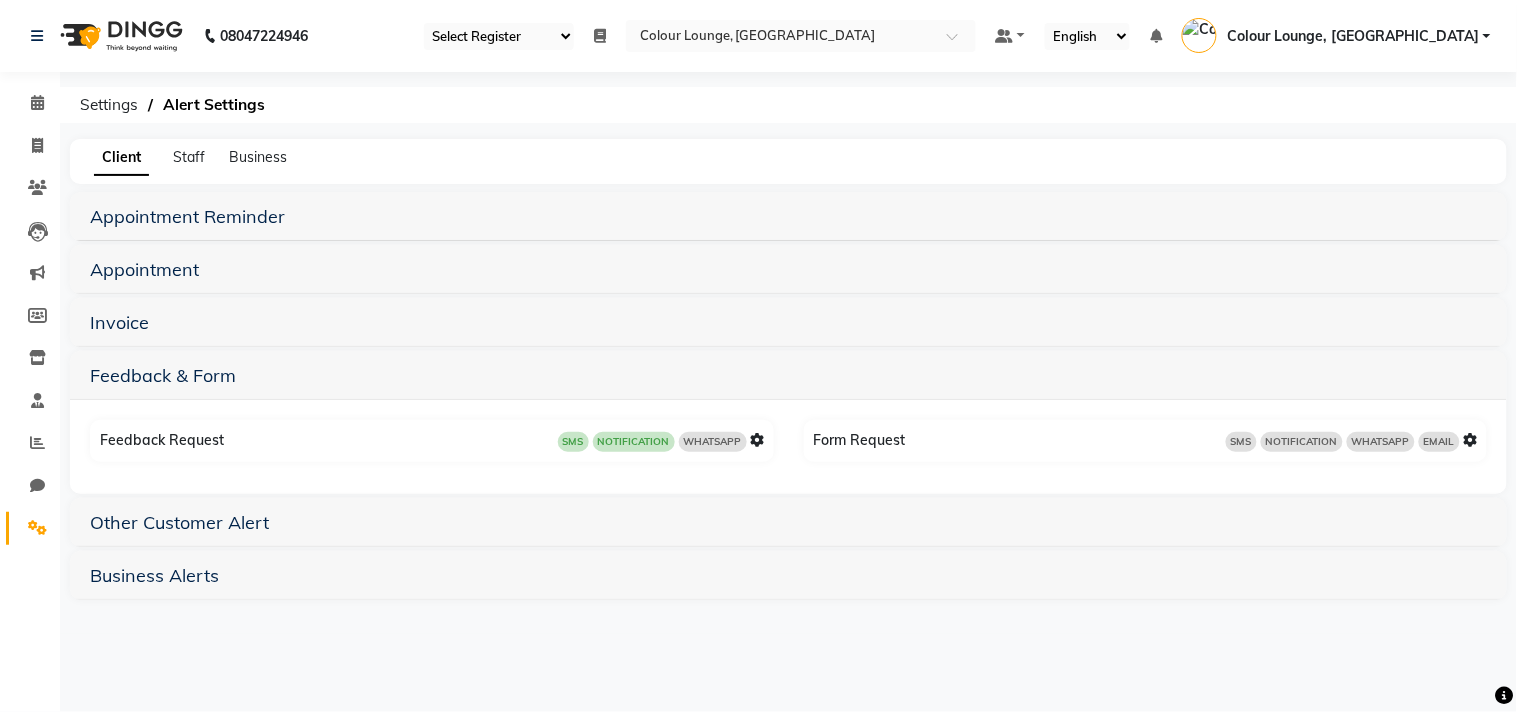 click at bounding box center [758, 440] 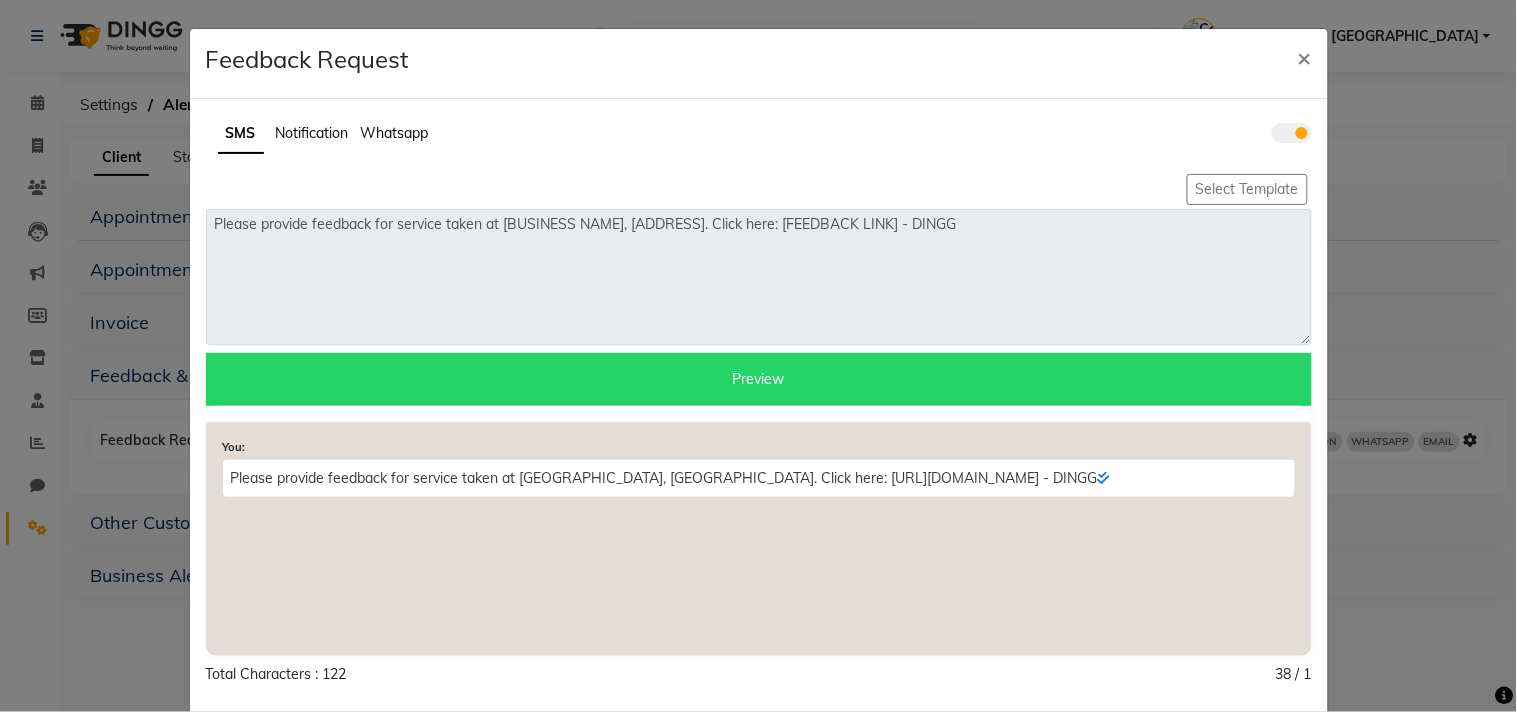 click on "Notification" 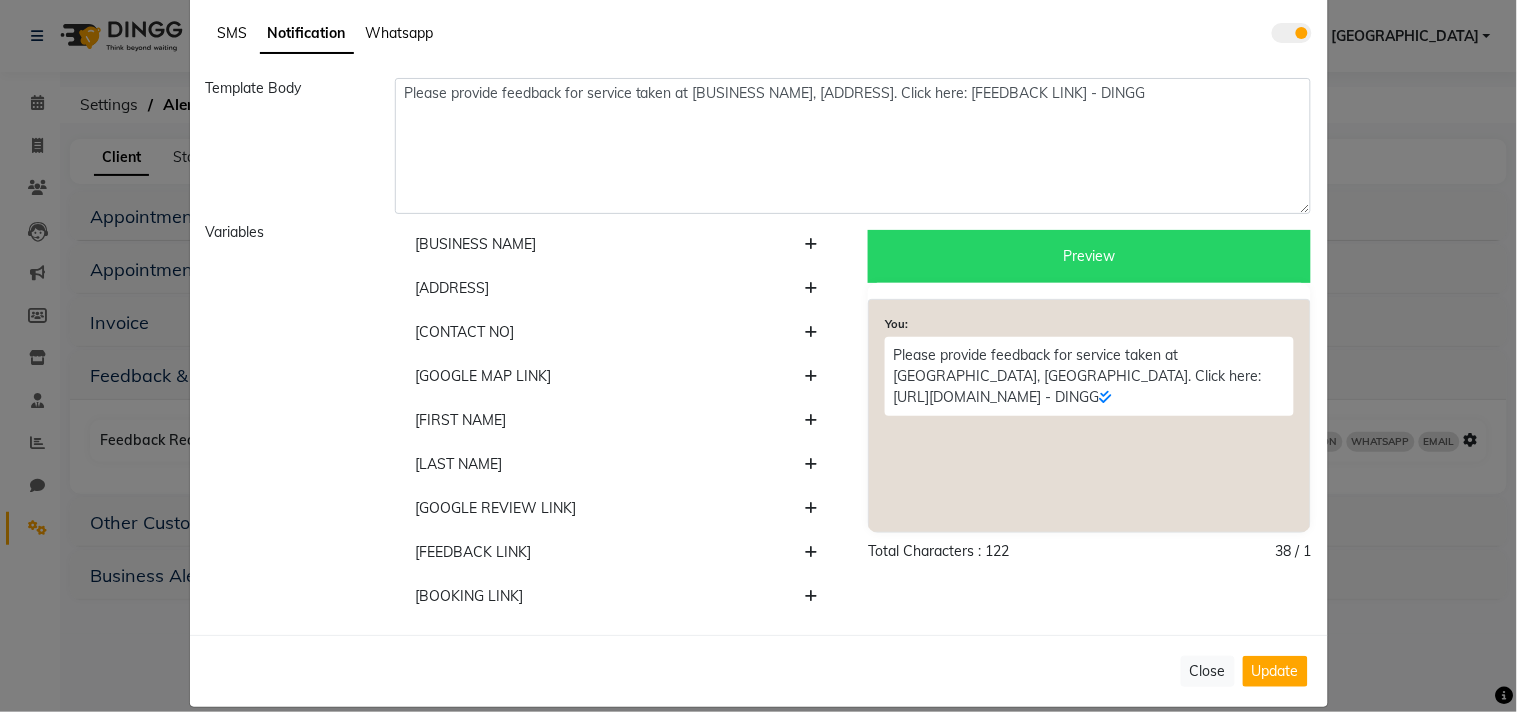 scroll, scrollTop: 123, scrollLeft: 0, axis: vertical 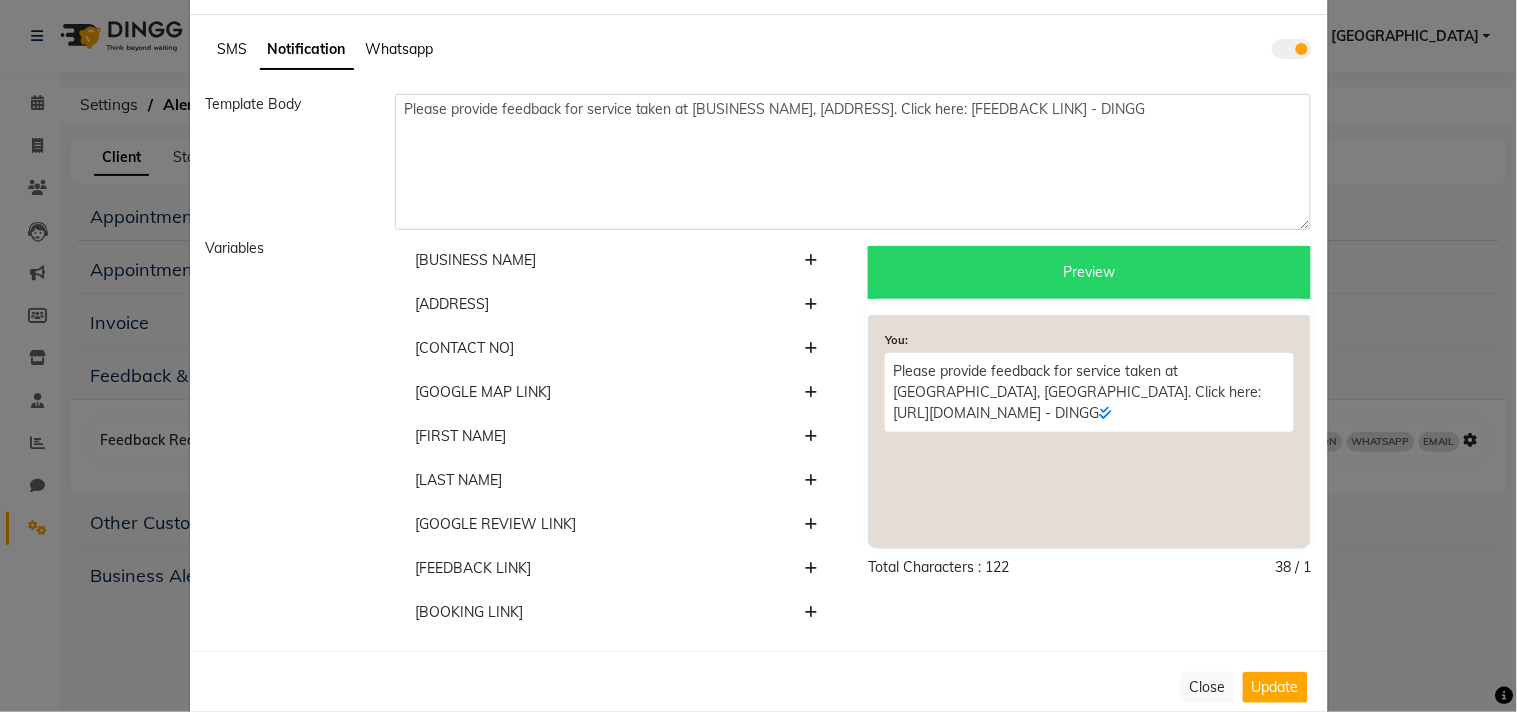 click on "Whatsapp" 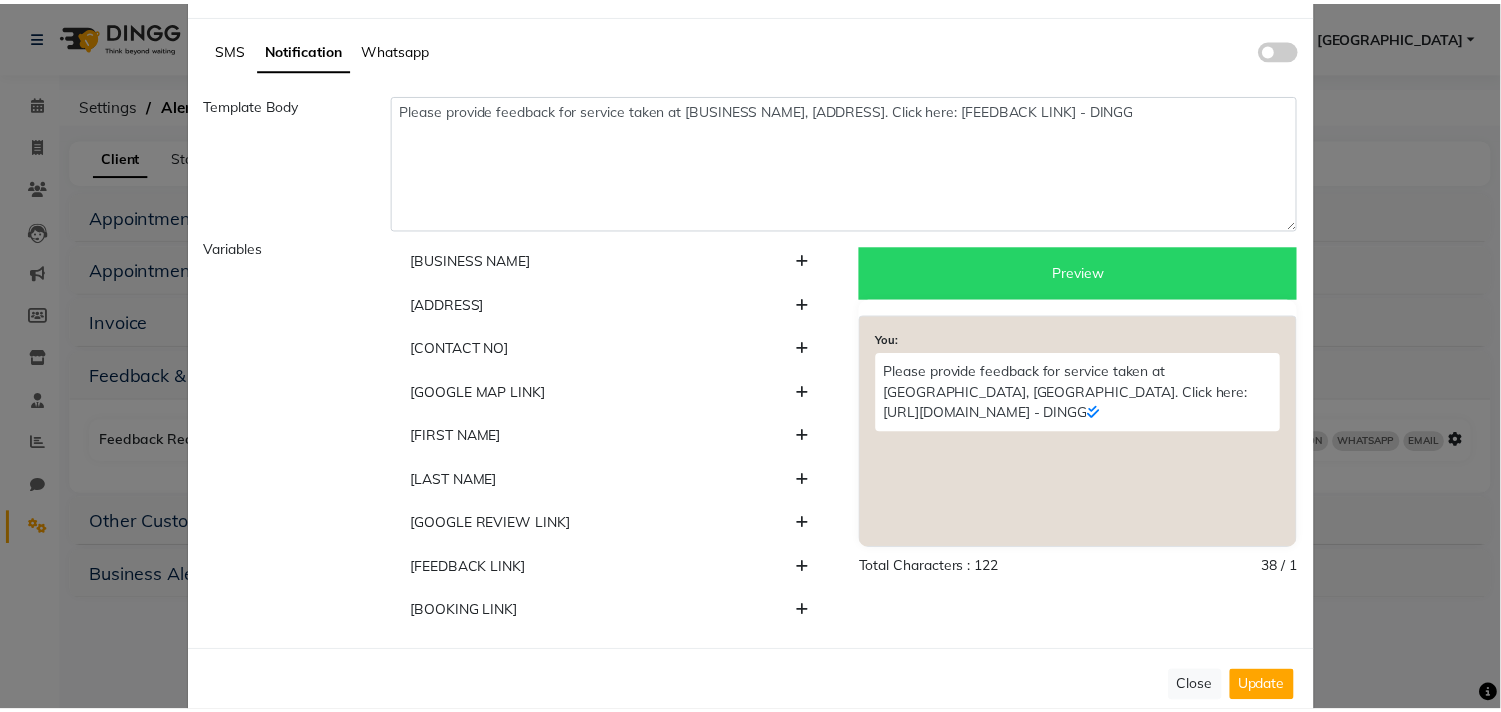 scroll, scrollTop: 0, scrollLeft: 0, axis: both 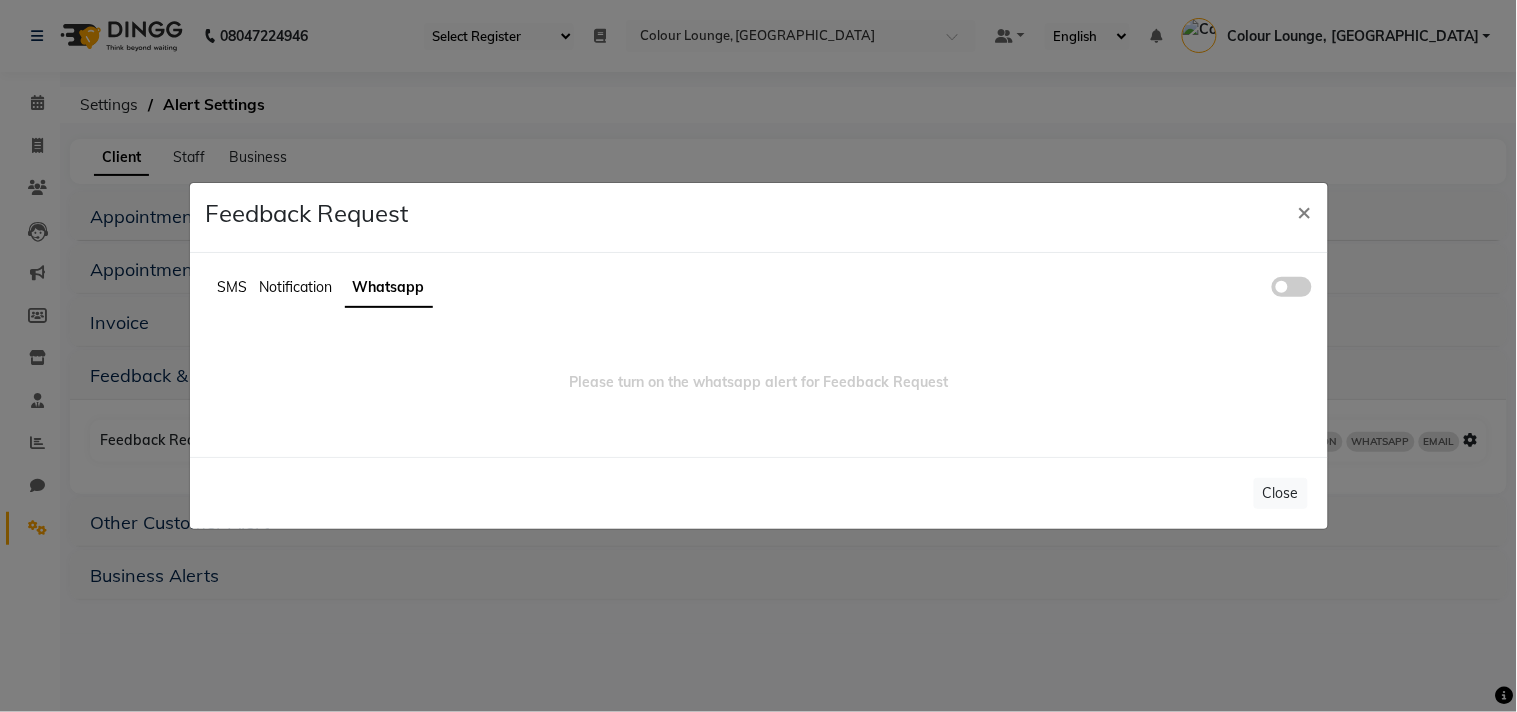 click 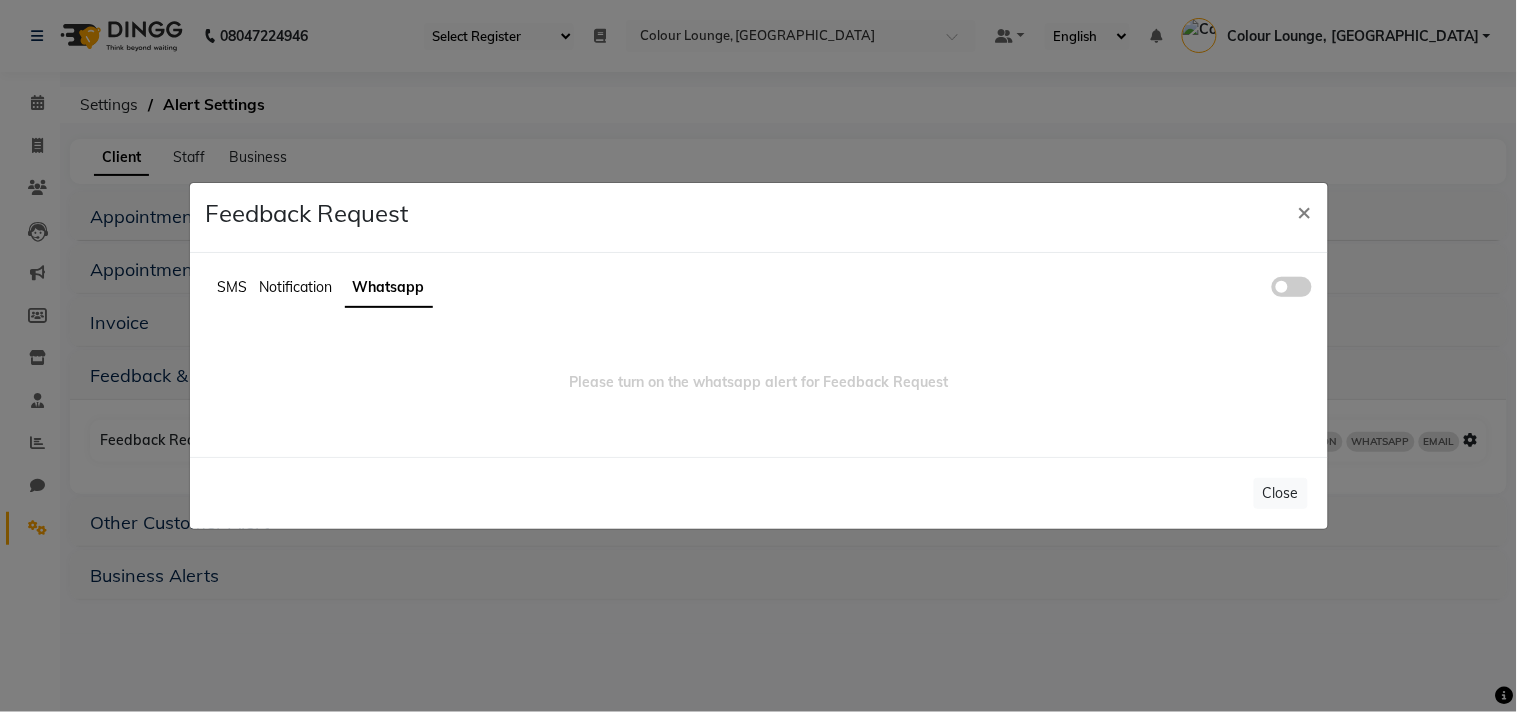 click 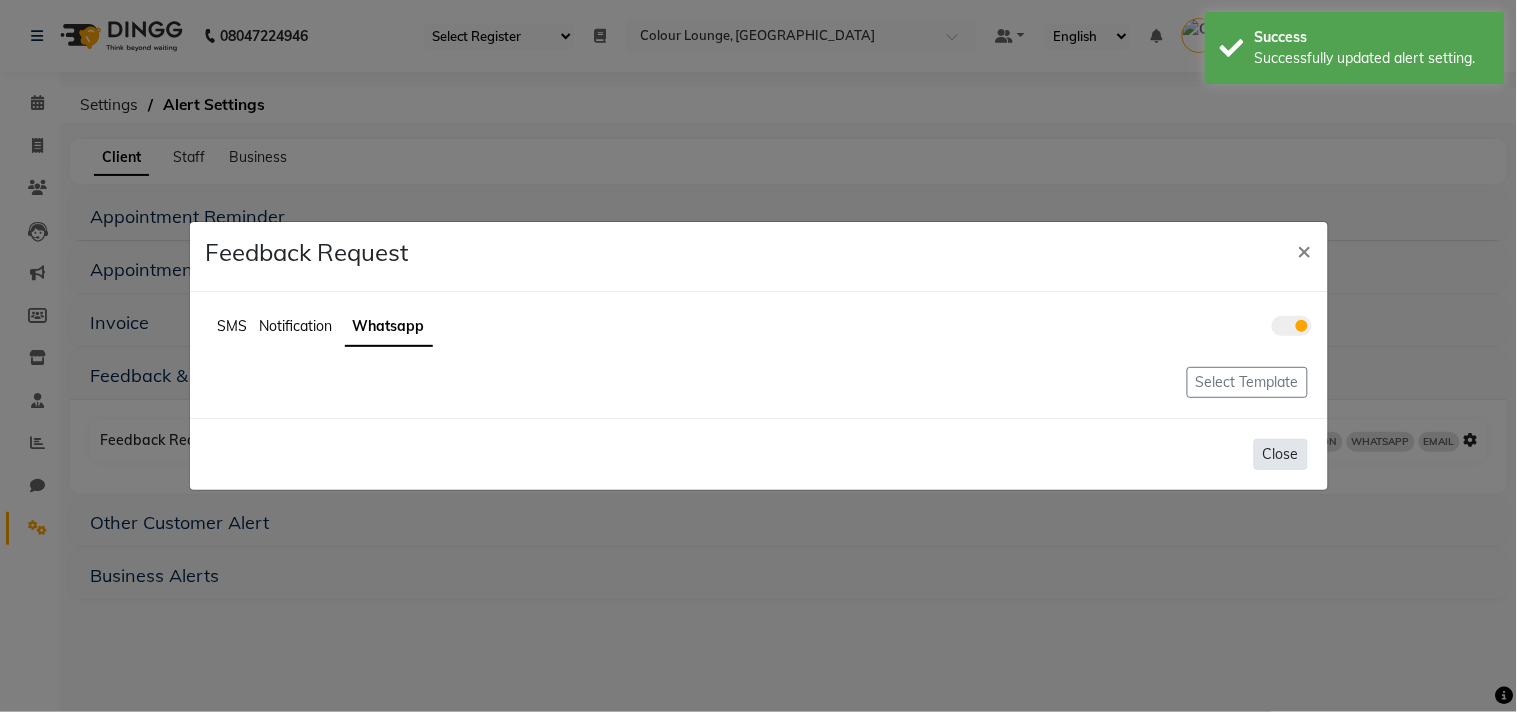click on "Close" 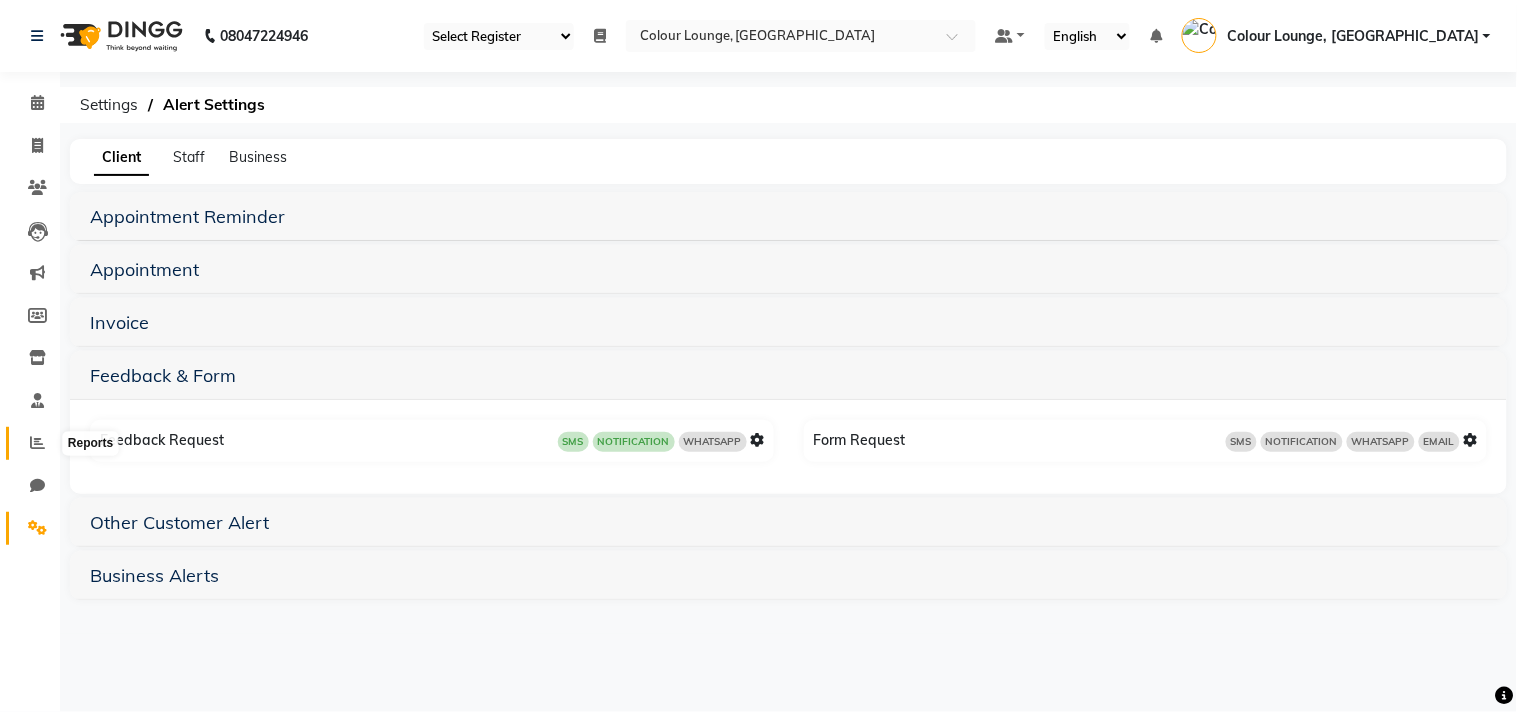 click 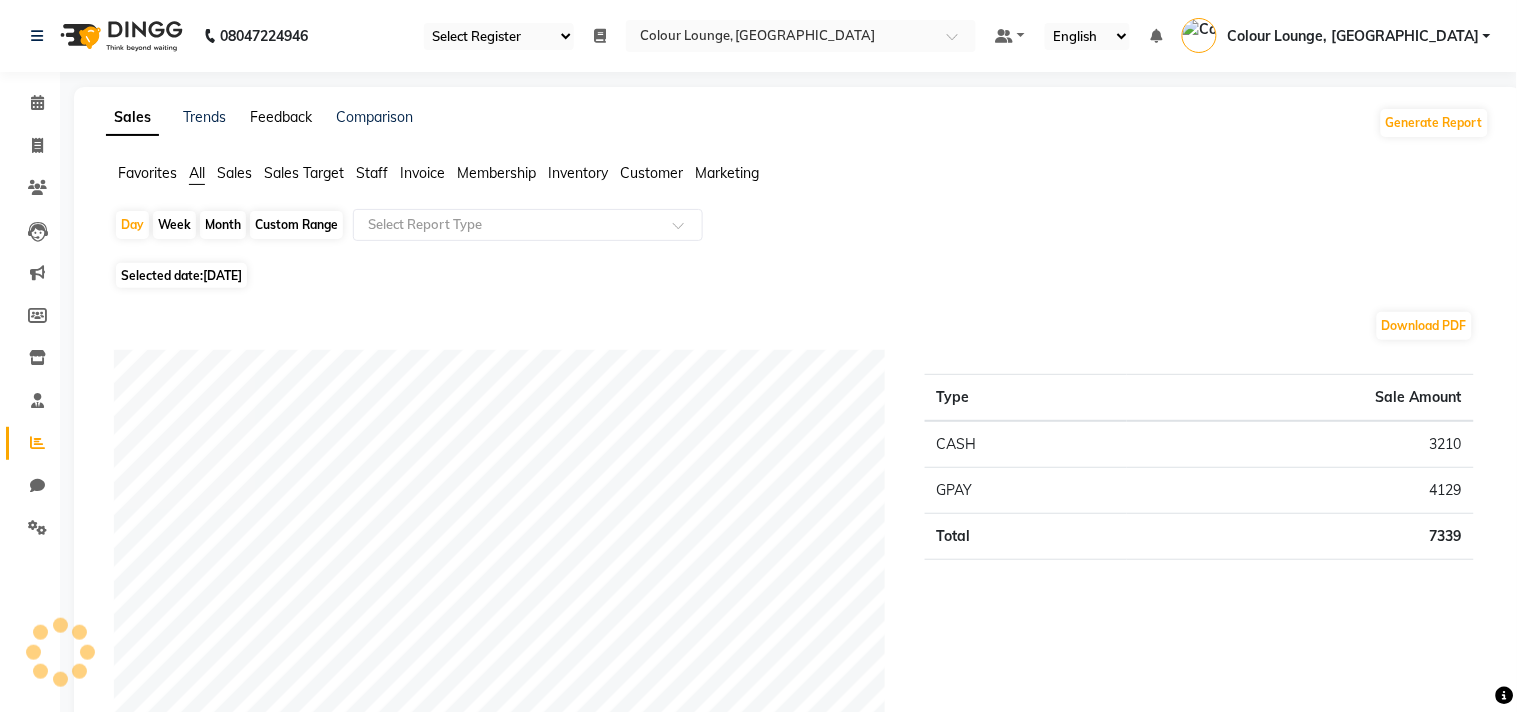 click on "Feedback" 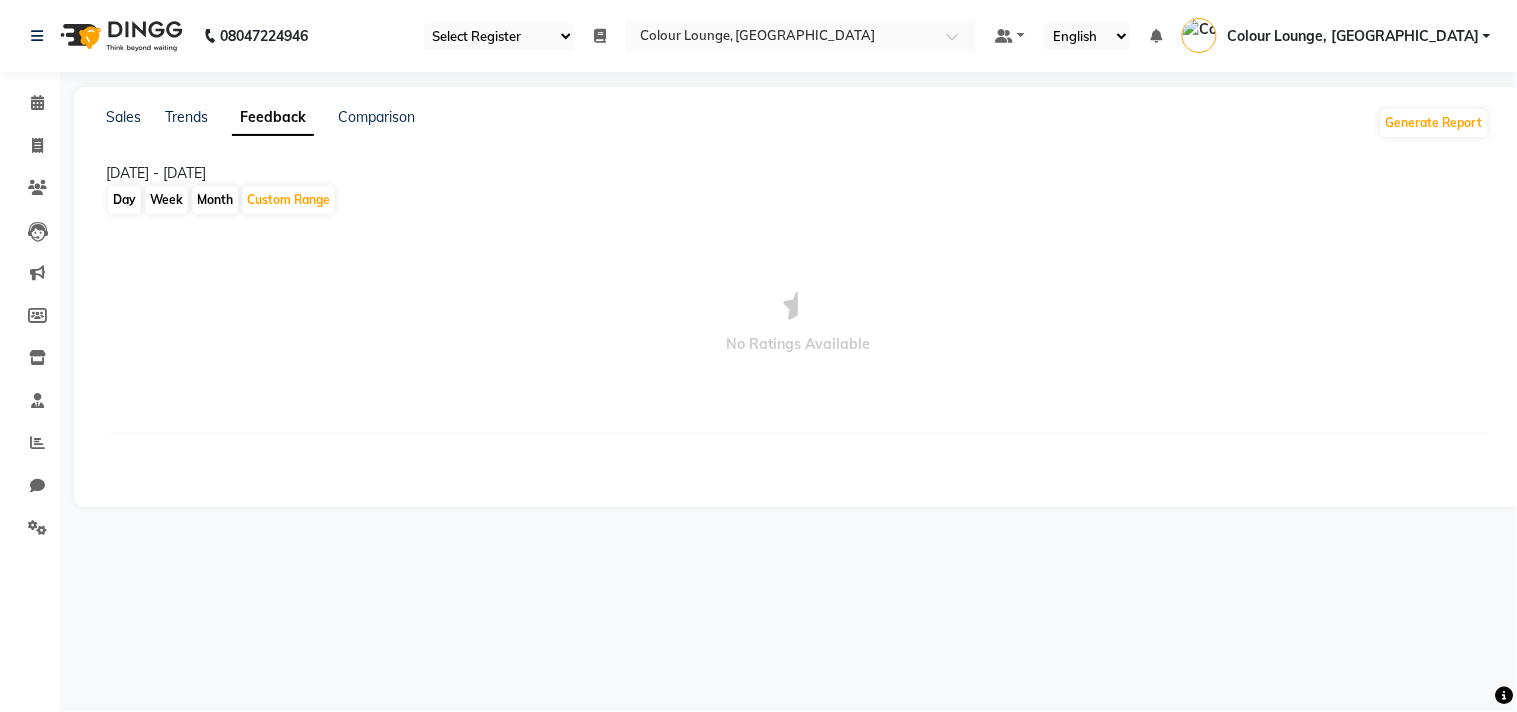 click on "Month" 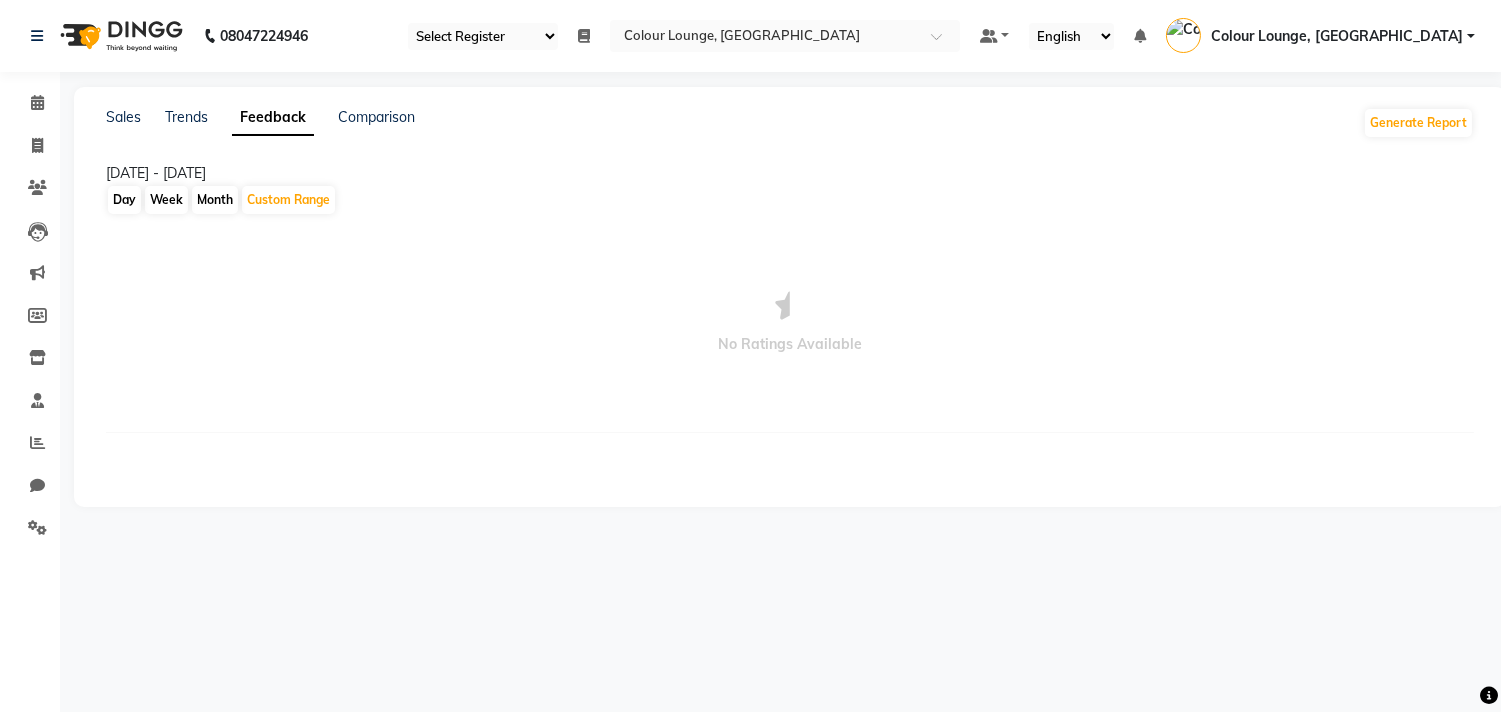 select on "7" 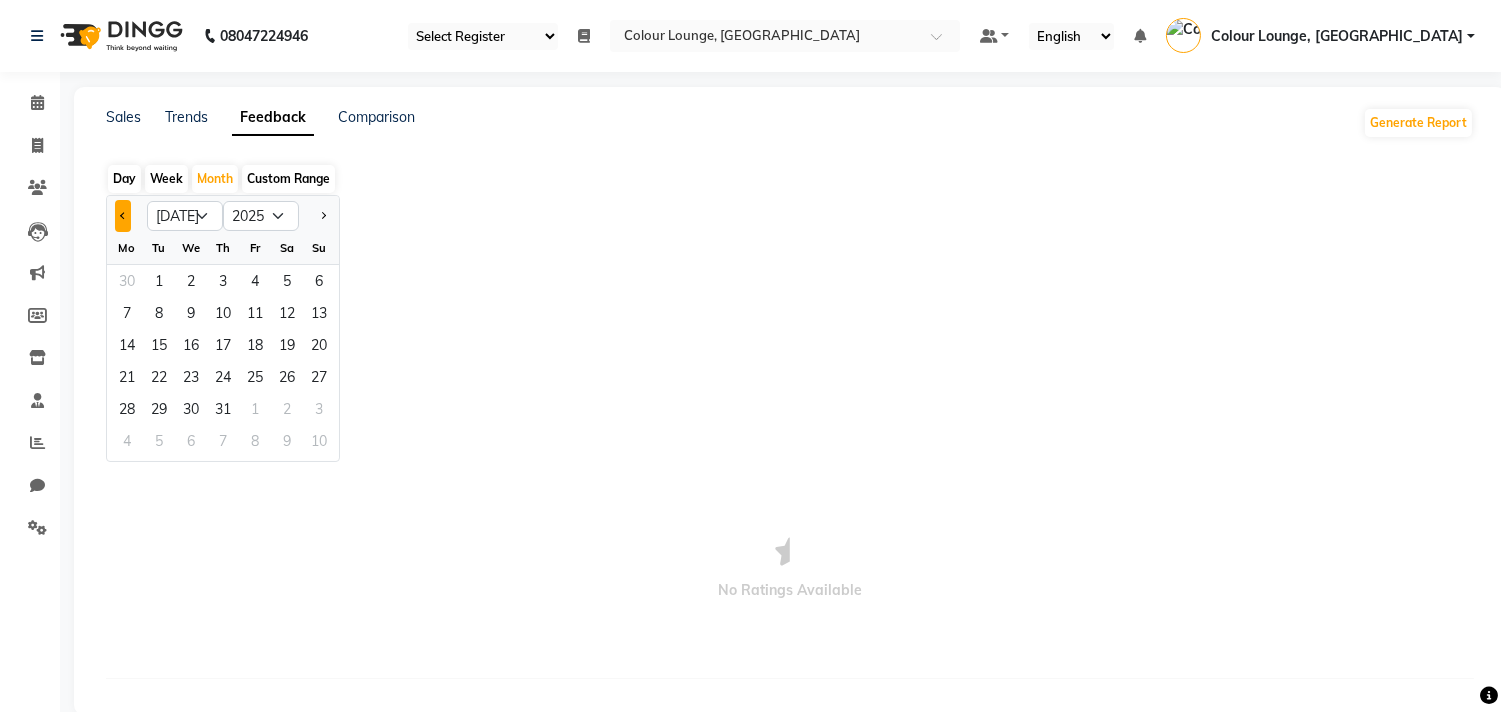 click 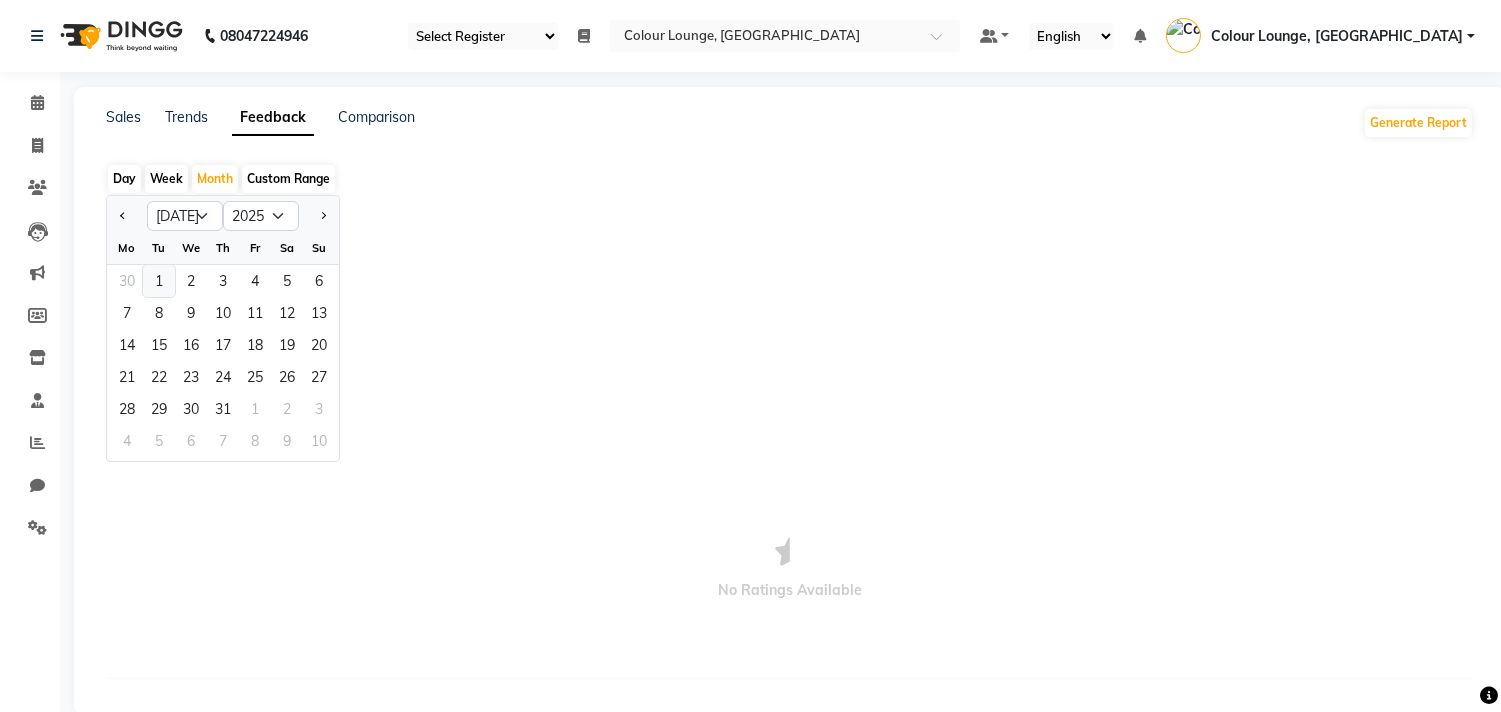 select on "6" 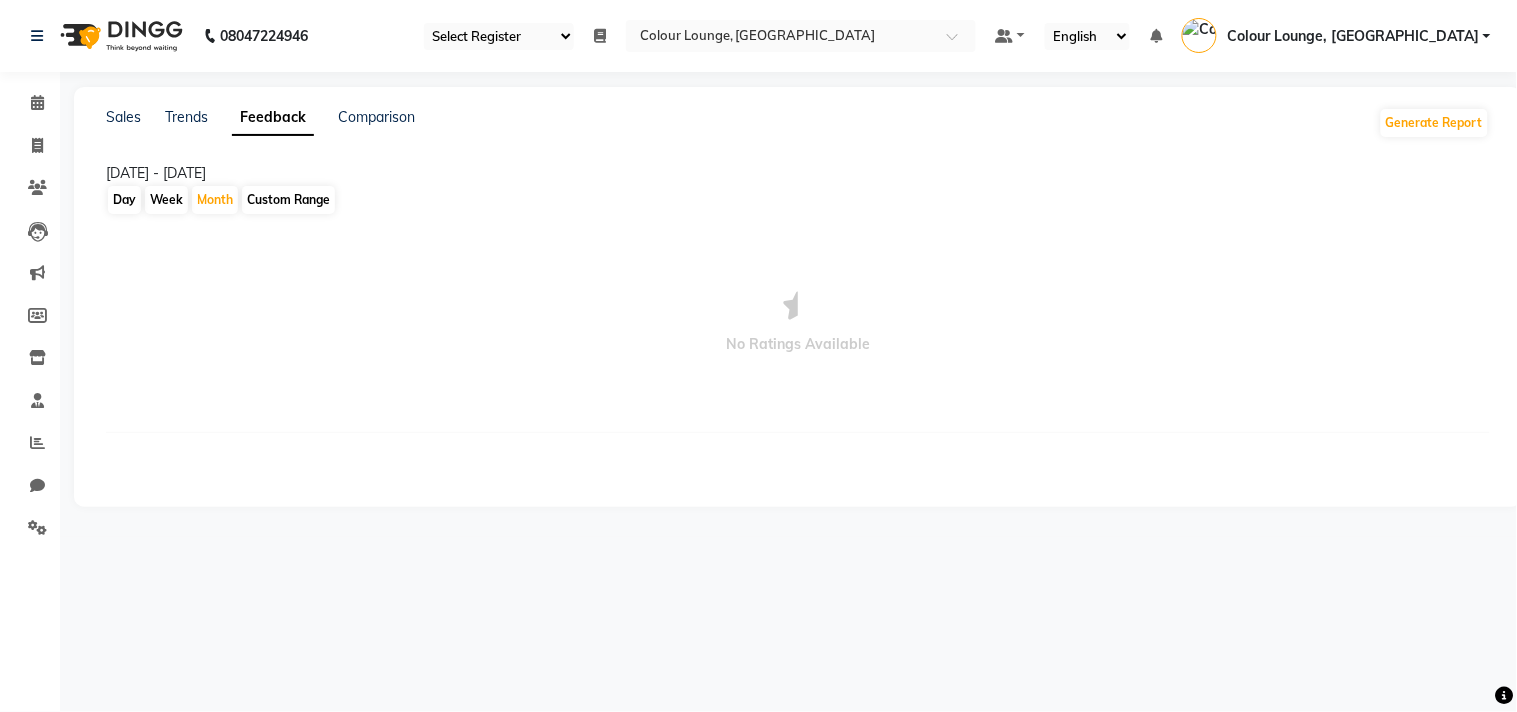 click on "01-06-2025 - 30-06-2025" 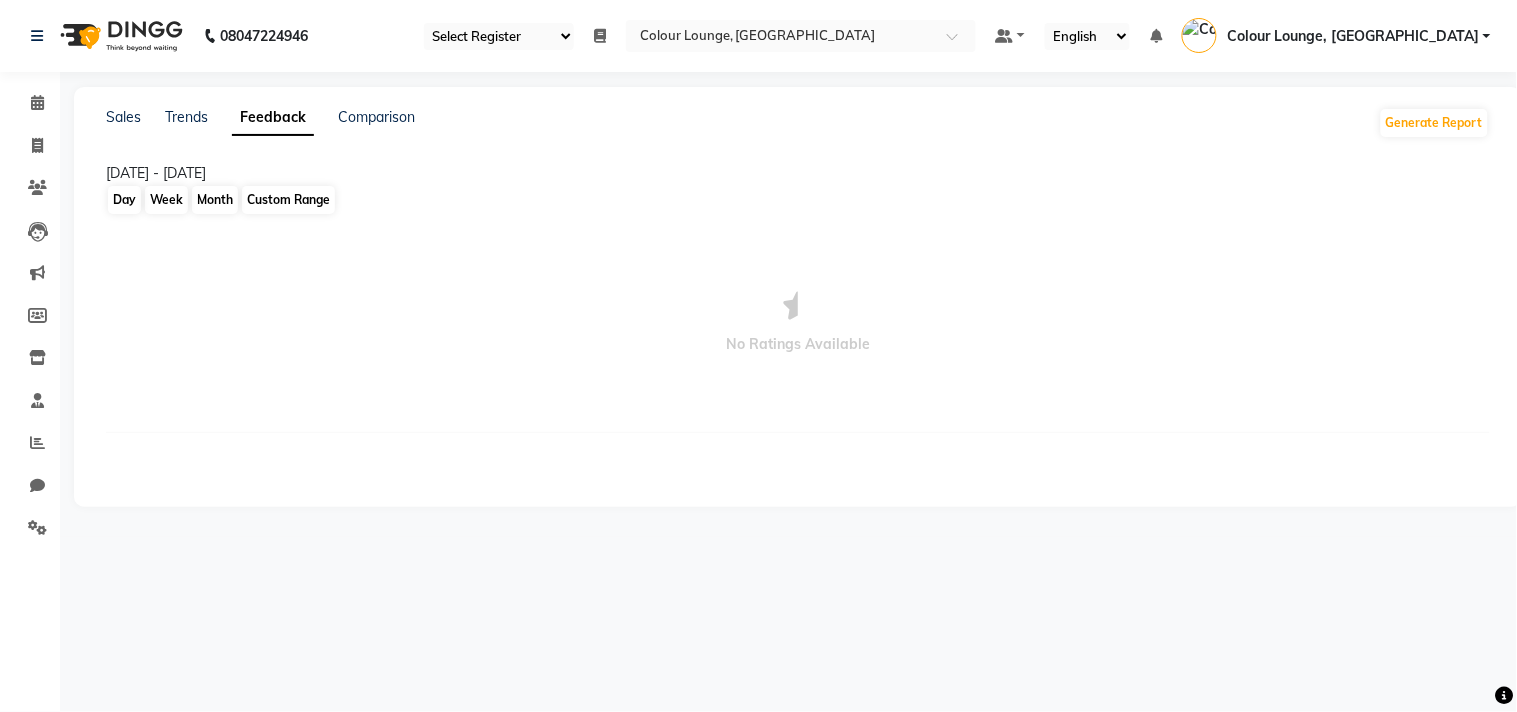 click on "Month" 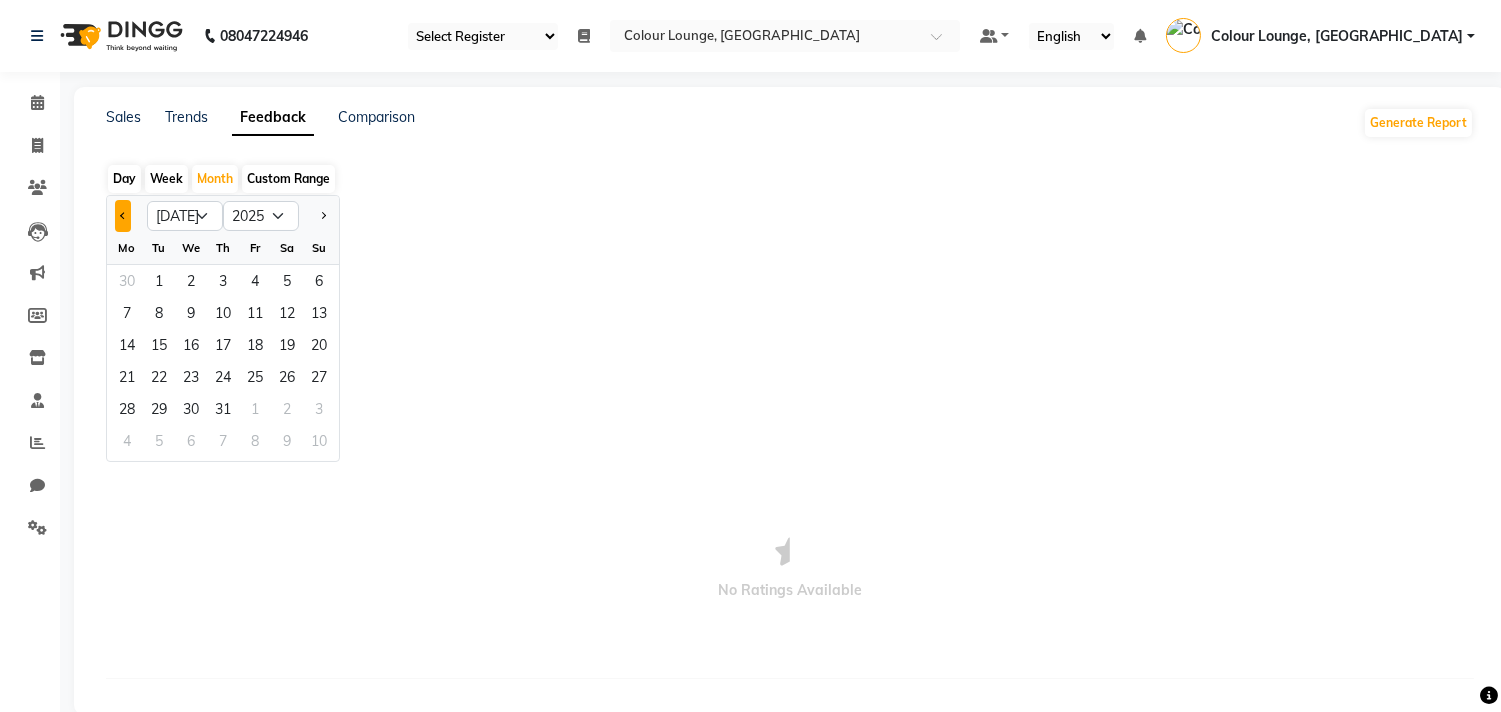 click 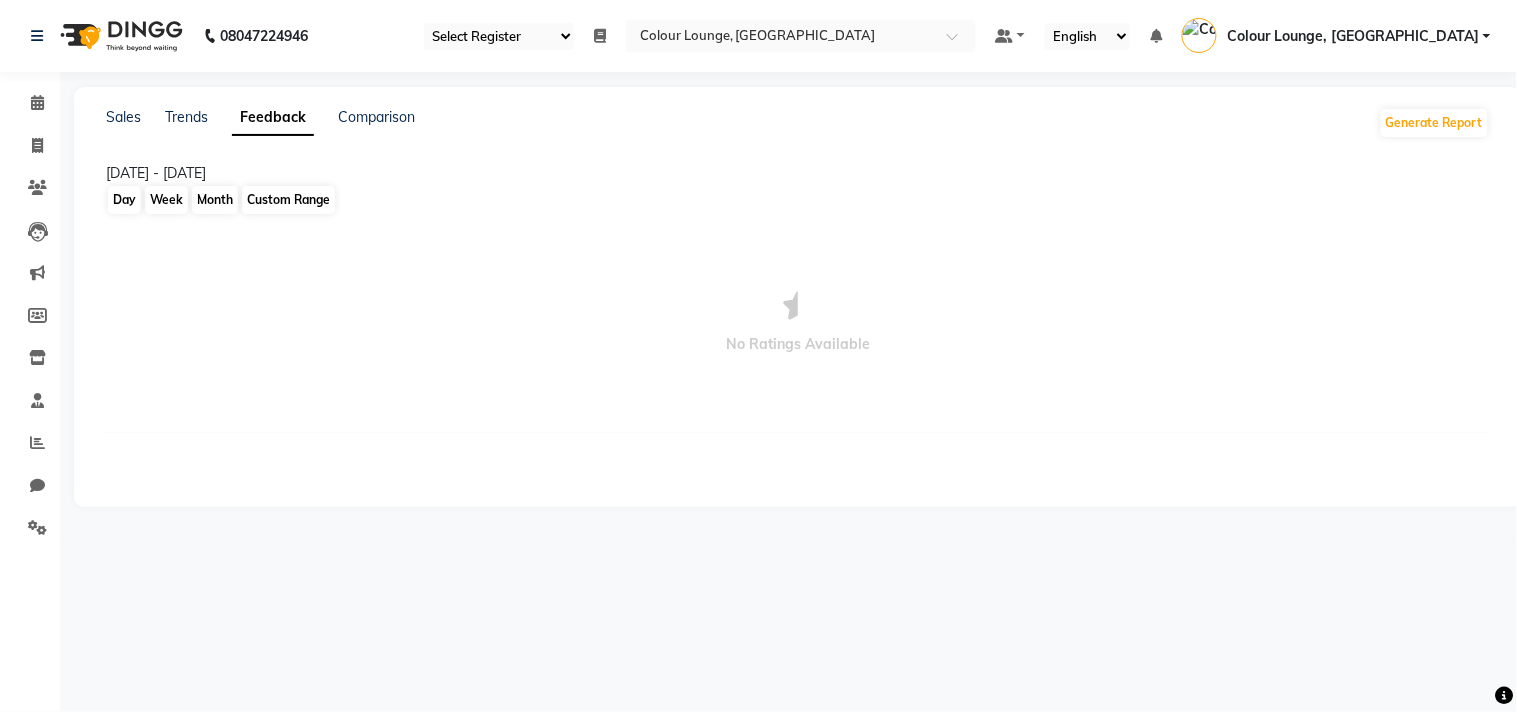 click on "Month" 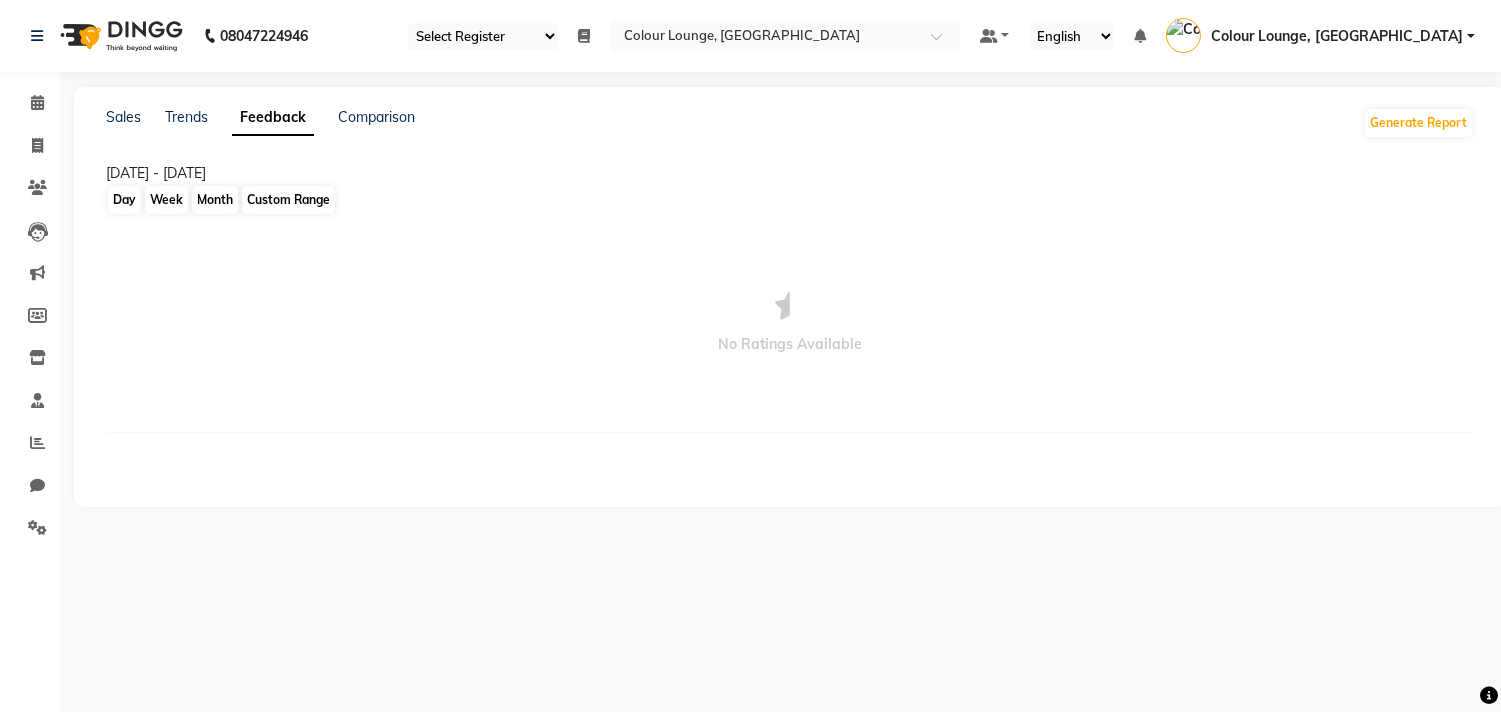 select on "7" 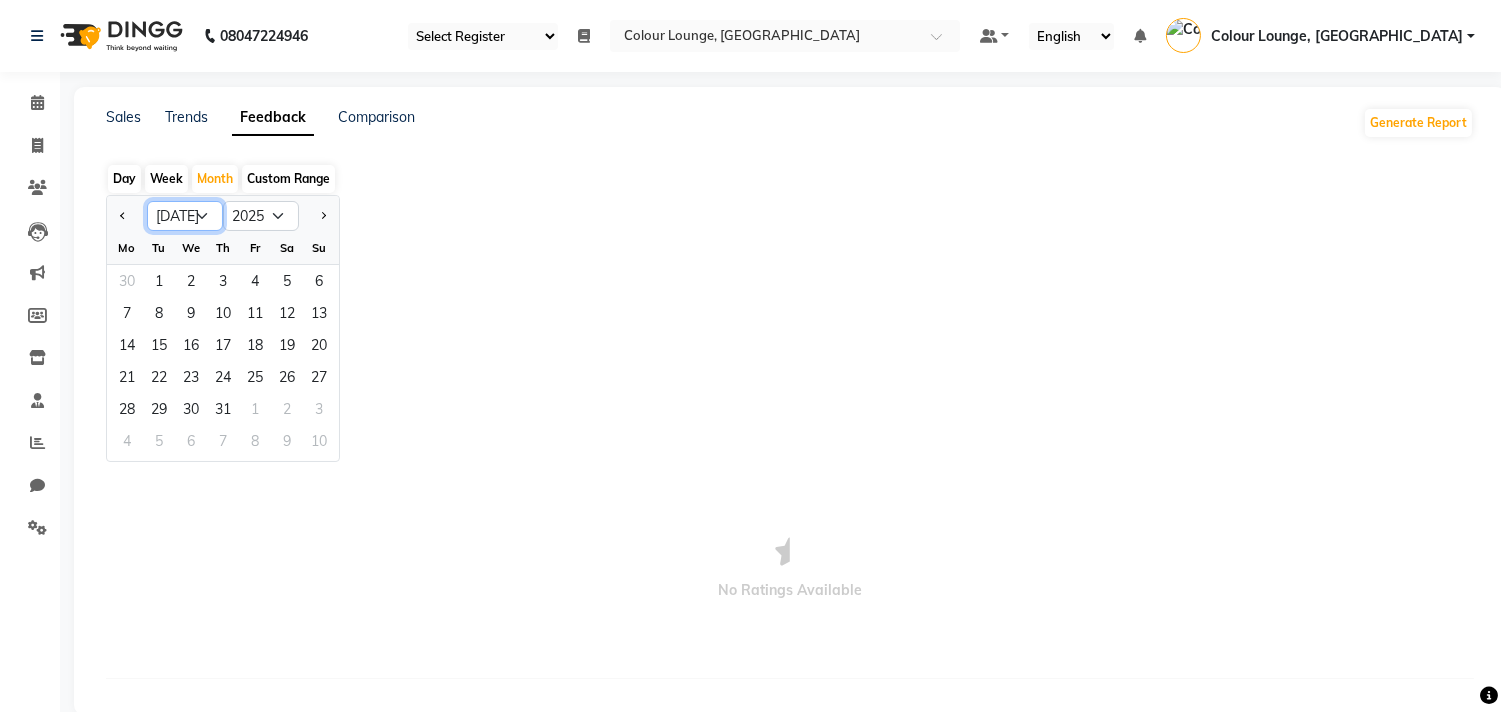 click on "Jan Feb Mar Apr May Jun Jul Aug Sep Oct Nov Dec" 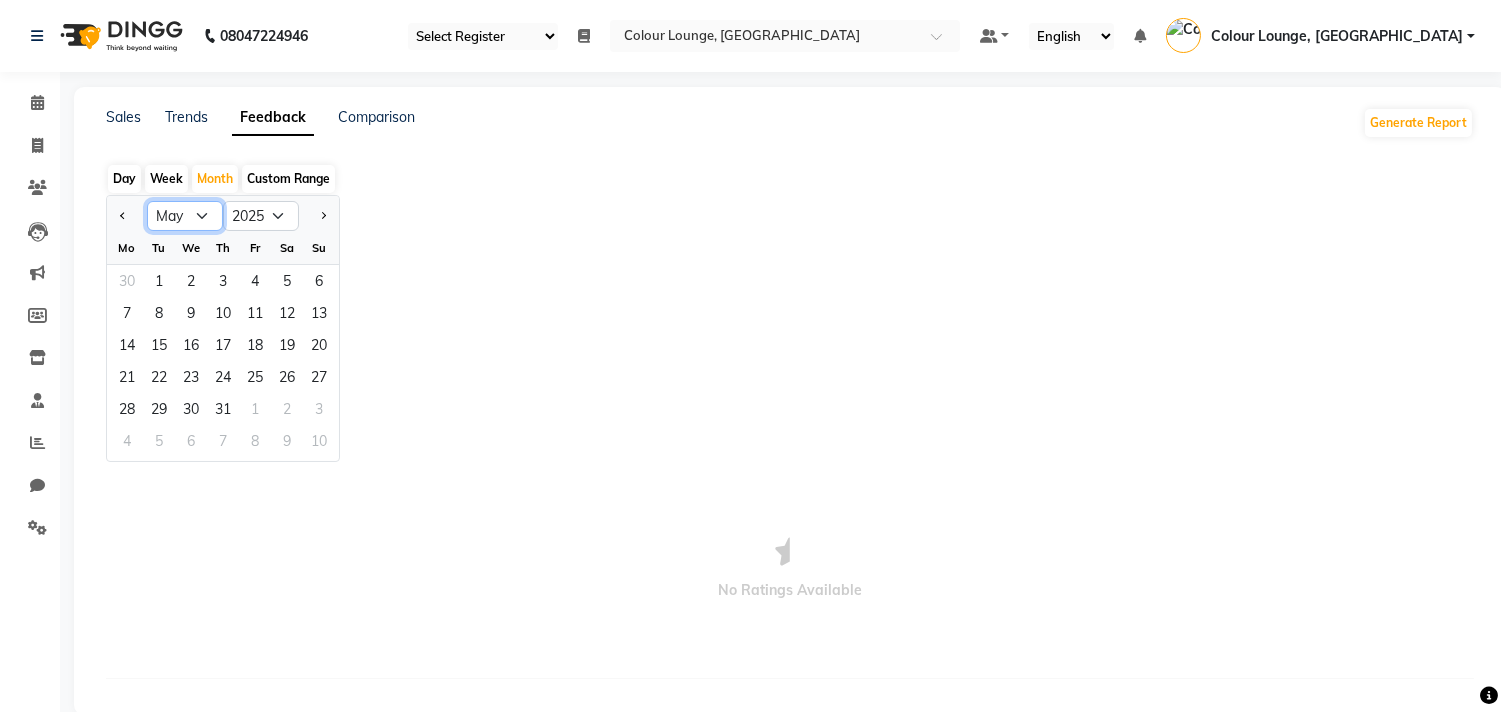 click on "Jan Feb Mar Apr May Jun Jul Aug Sep Oct Nov Dec" 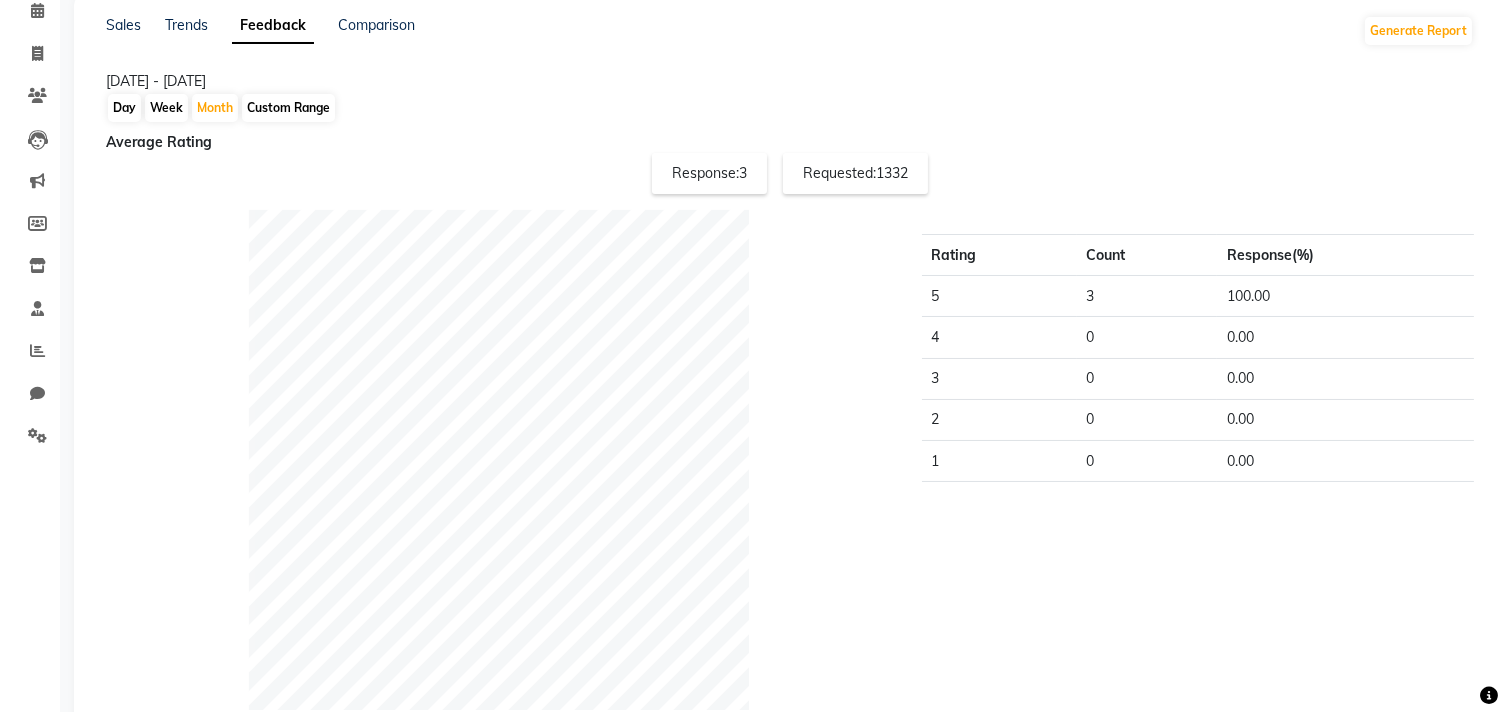 scroll, scrollTop: 86, scrollLeft: 0, axis: vertical 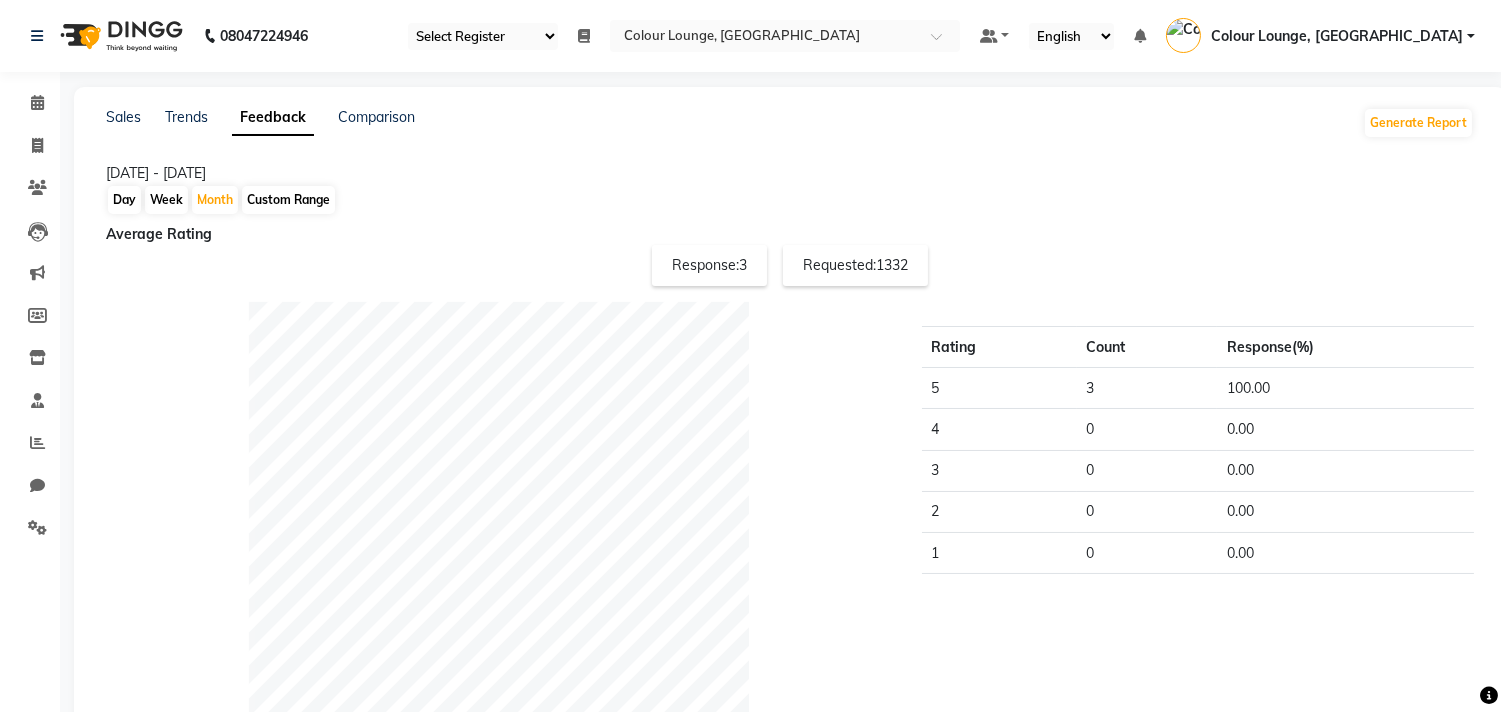click on "Colour Lounge, [GEOGRAPHIC_DATA]" at bounding box center [1337, 36] 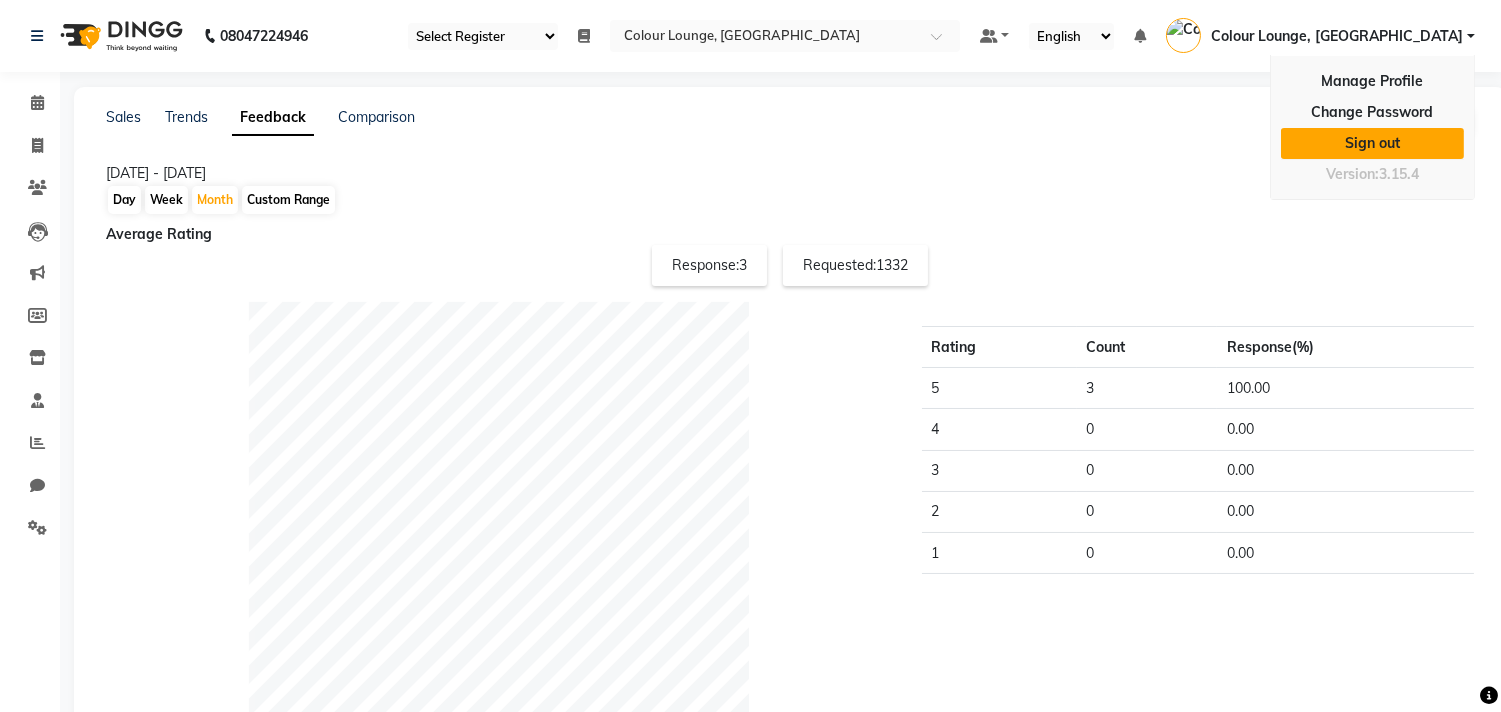 click on "Sign out" at bounding box center (1372, 143) 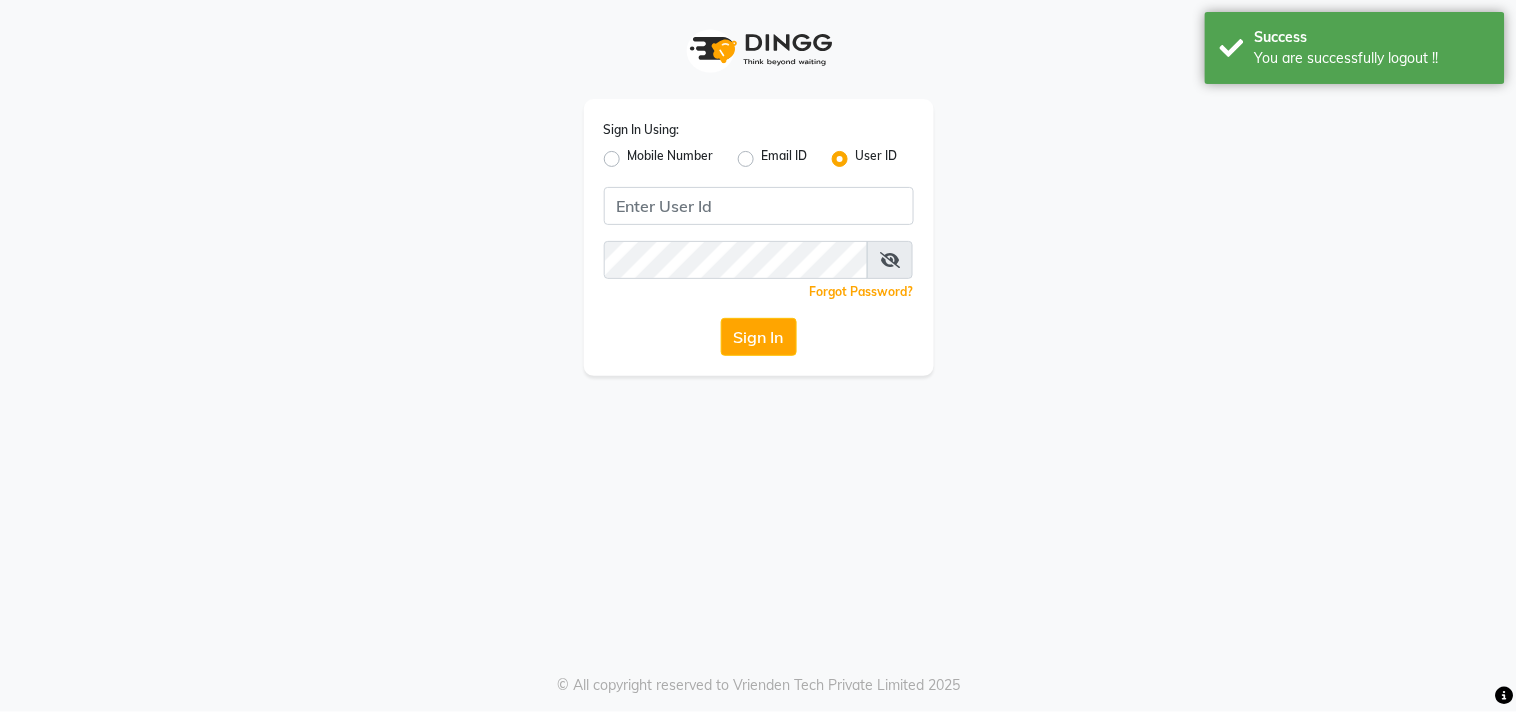 click on "Mobile Number" 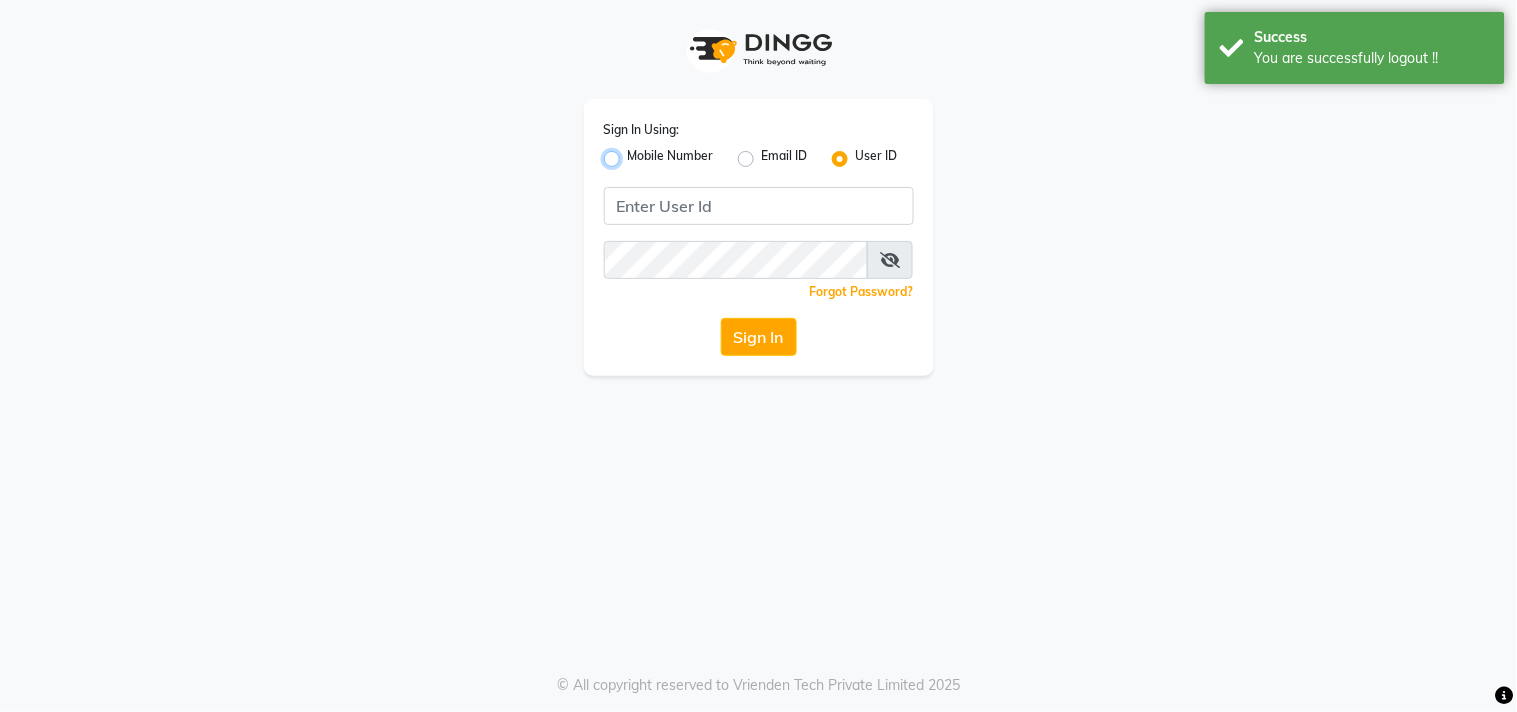 click on "Mobile Number" at bounding box center (634, 153) 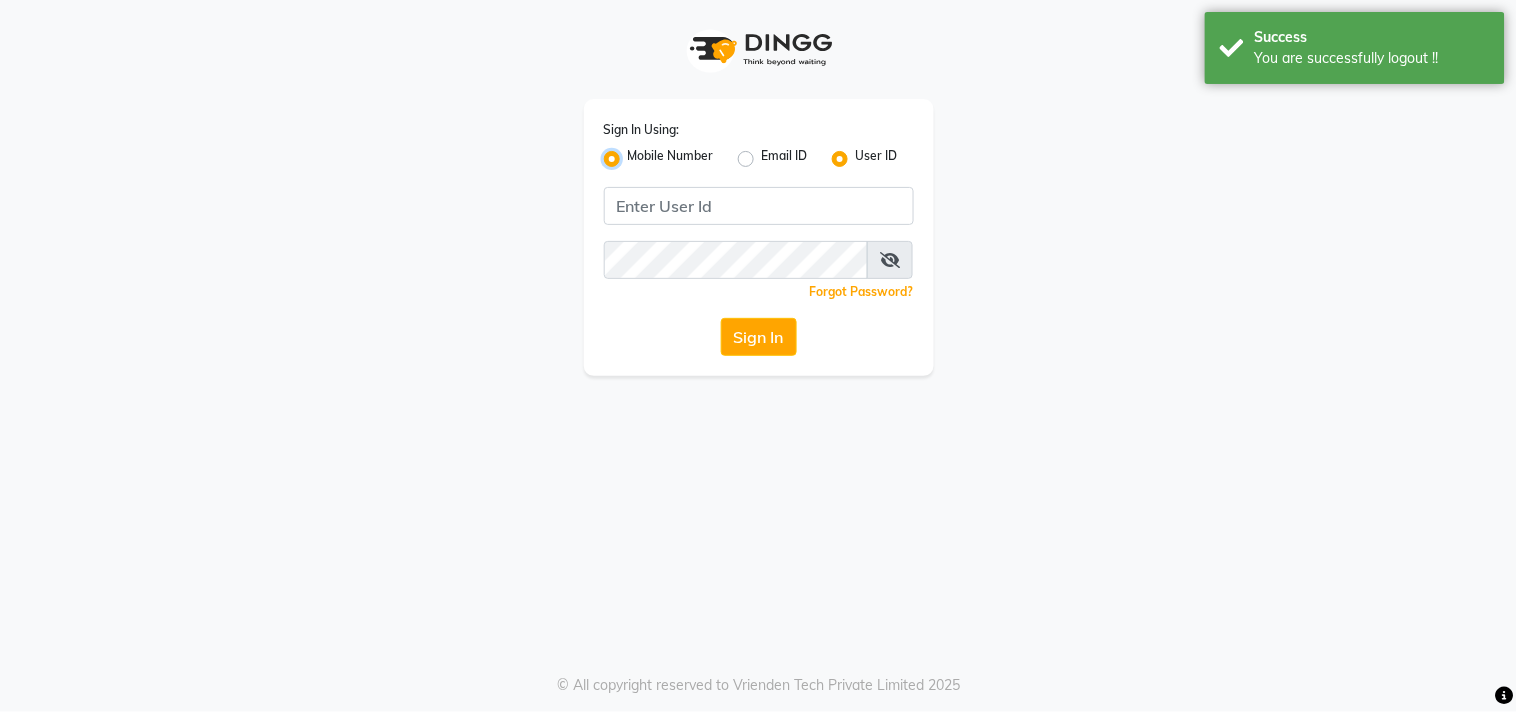 radio on "false" 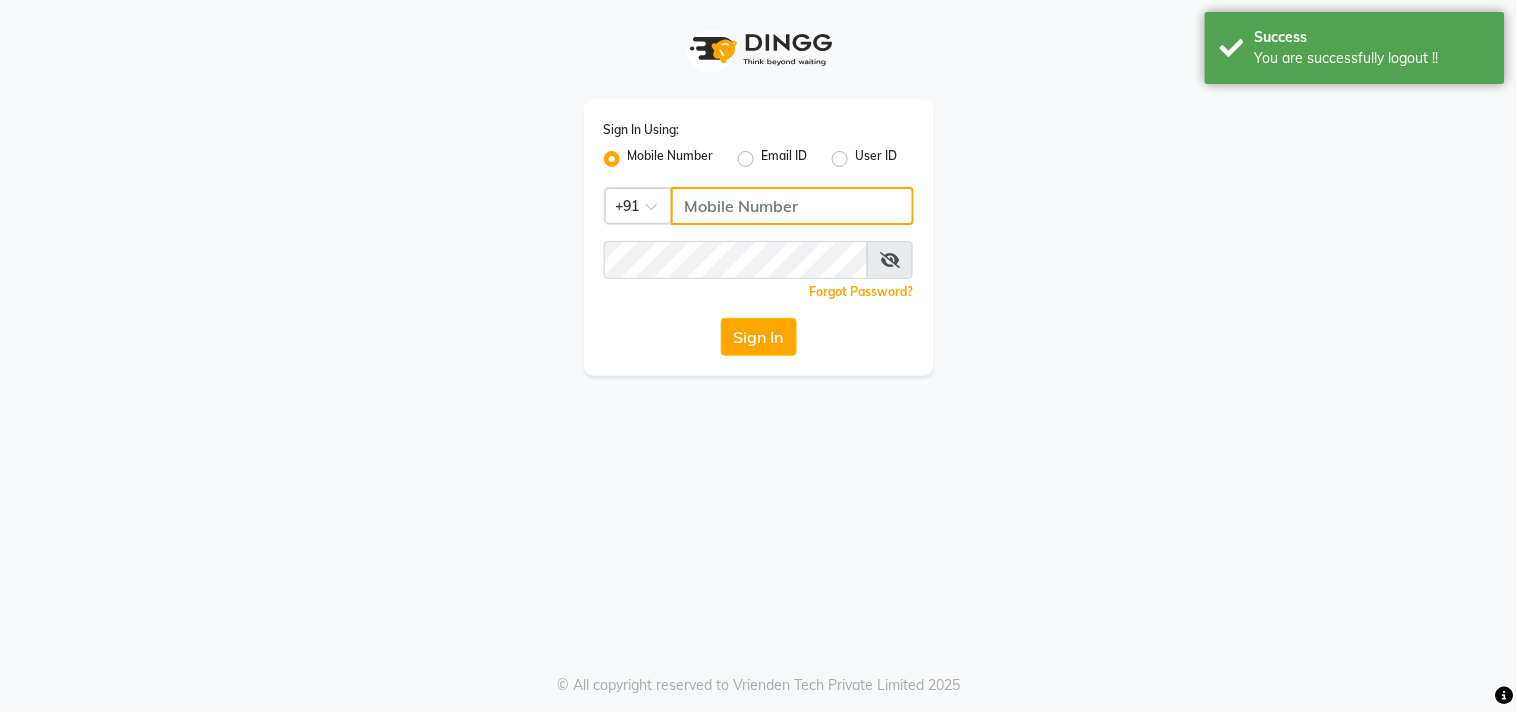 click 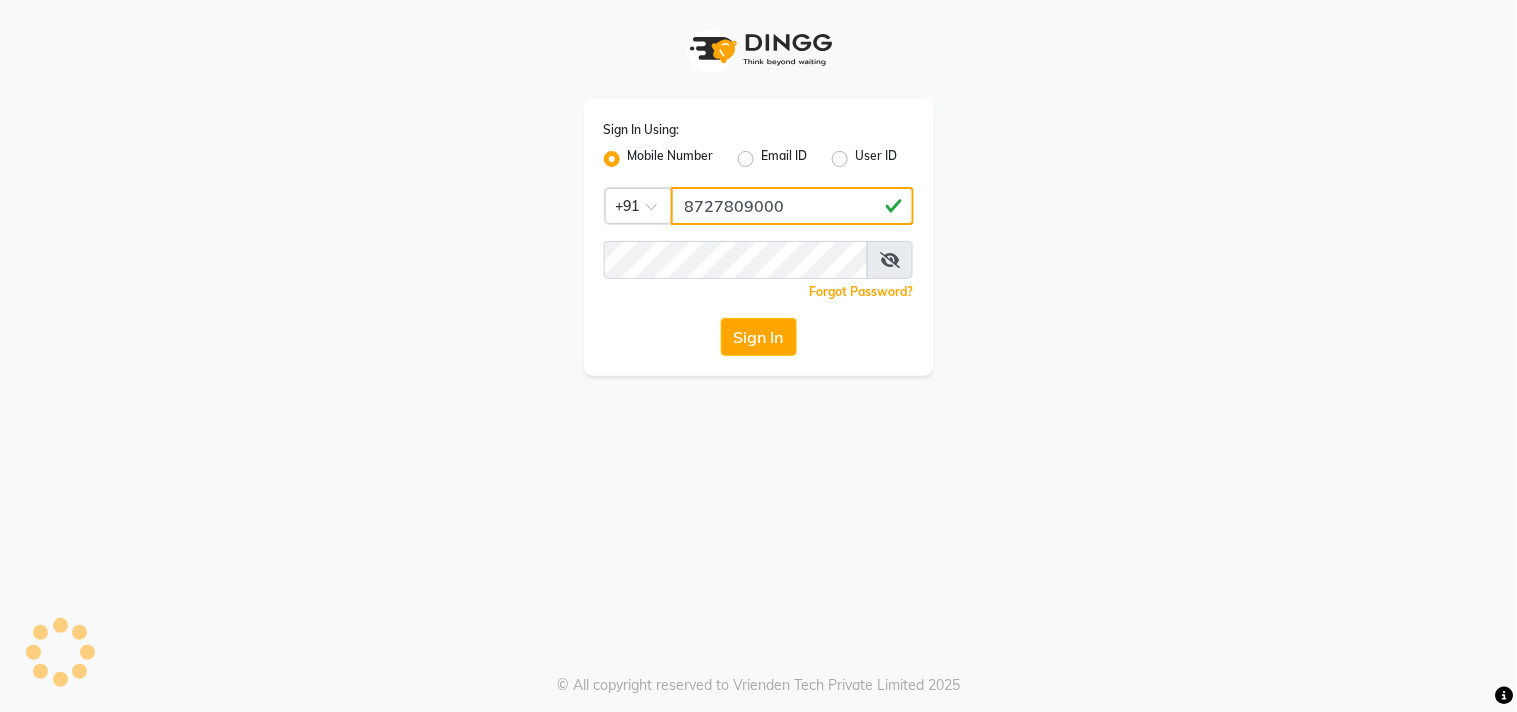 click on "8727809000" 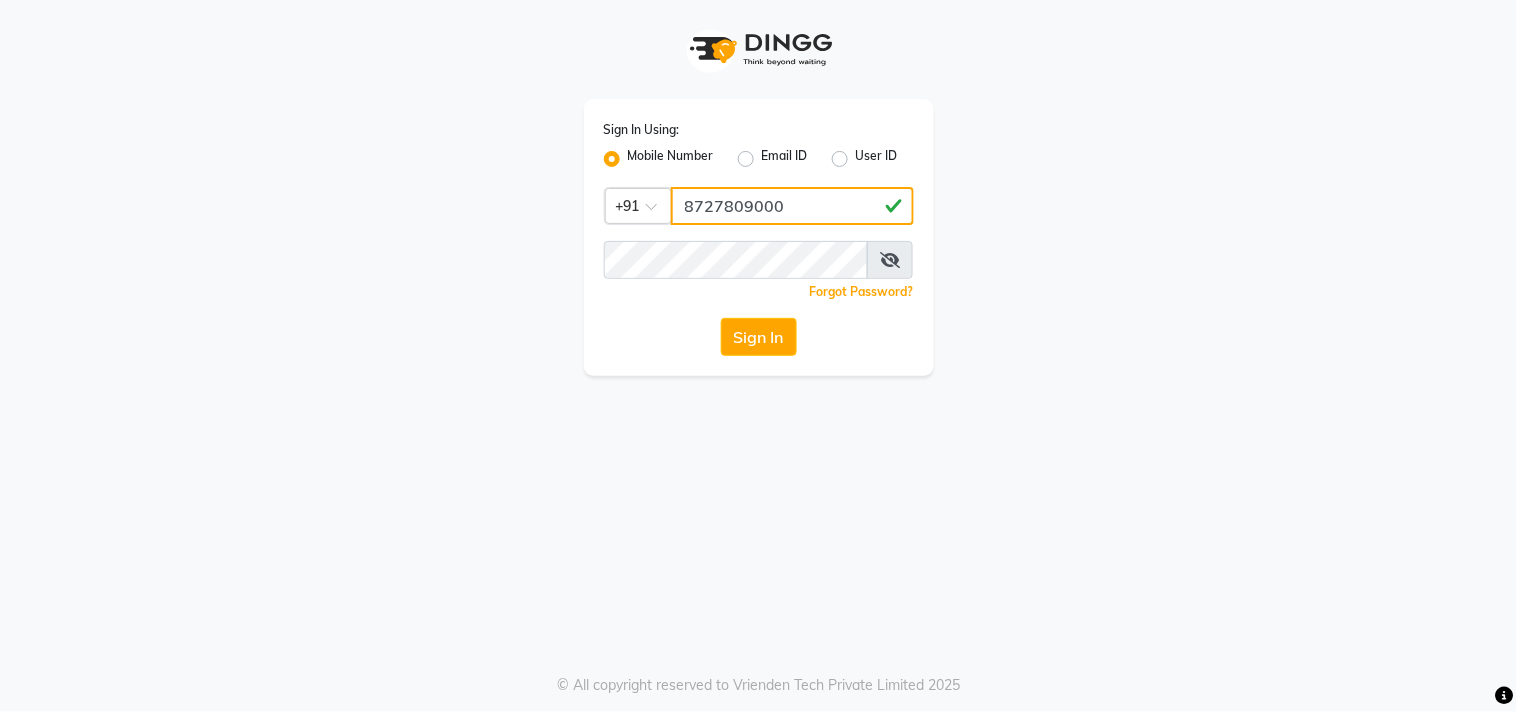 type on "8727809000" 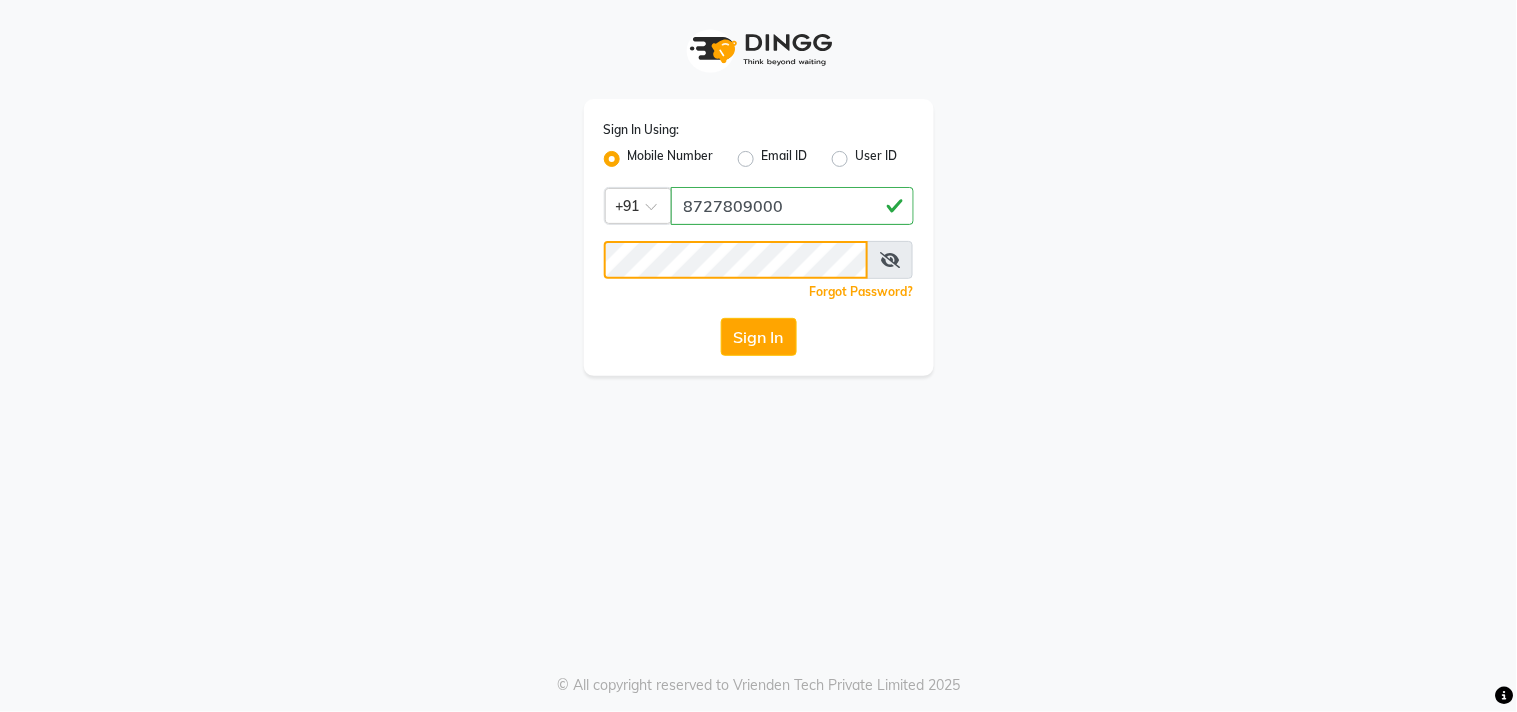 click on "Sign In" 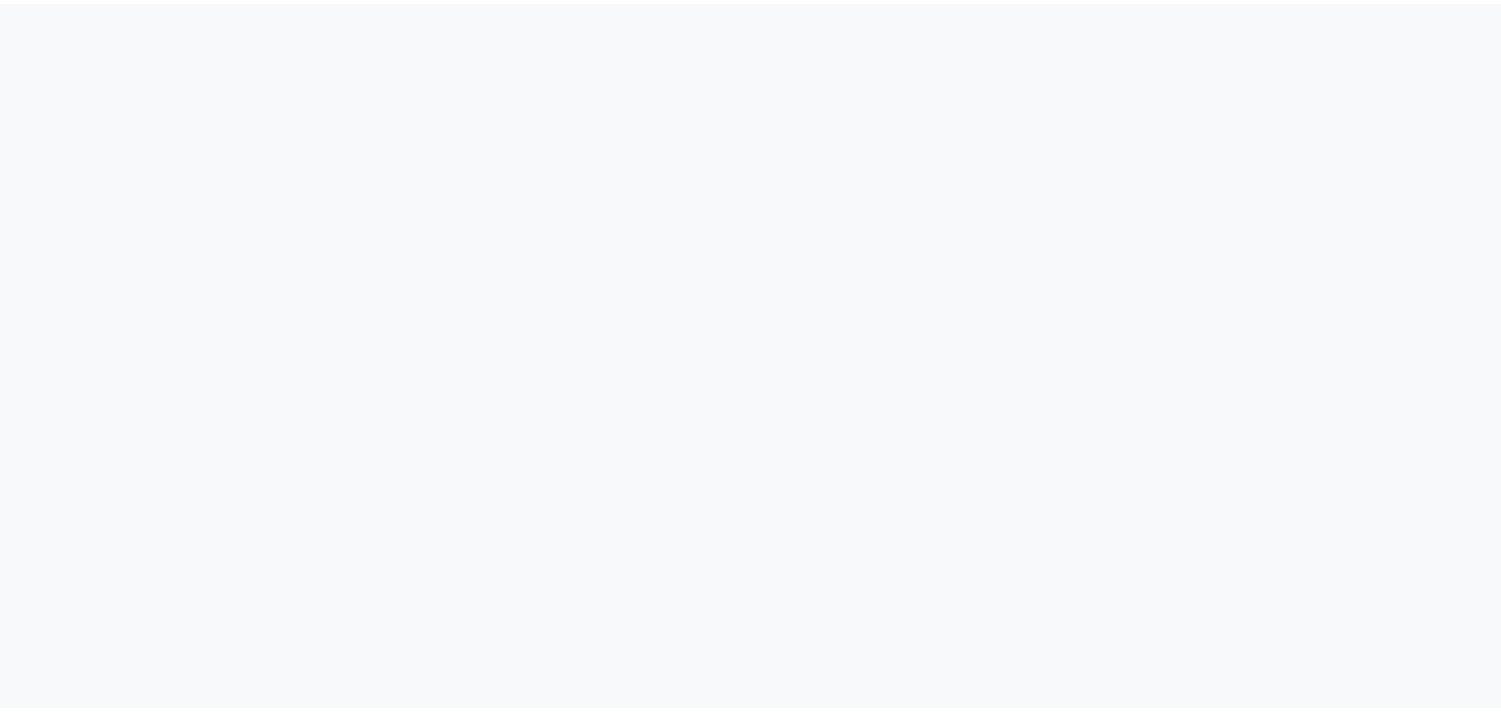 scroll, scrollTop: 0, scrollLeft: 0, axis: both 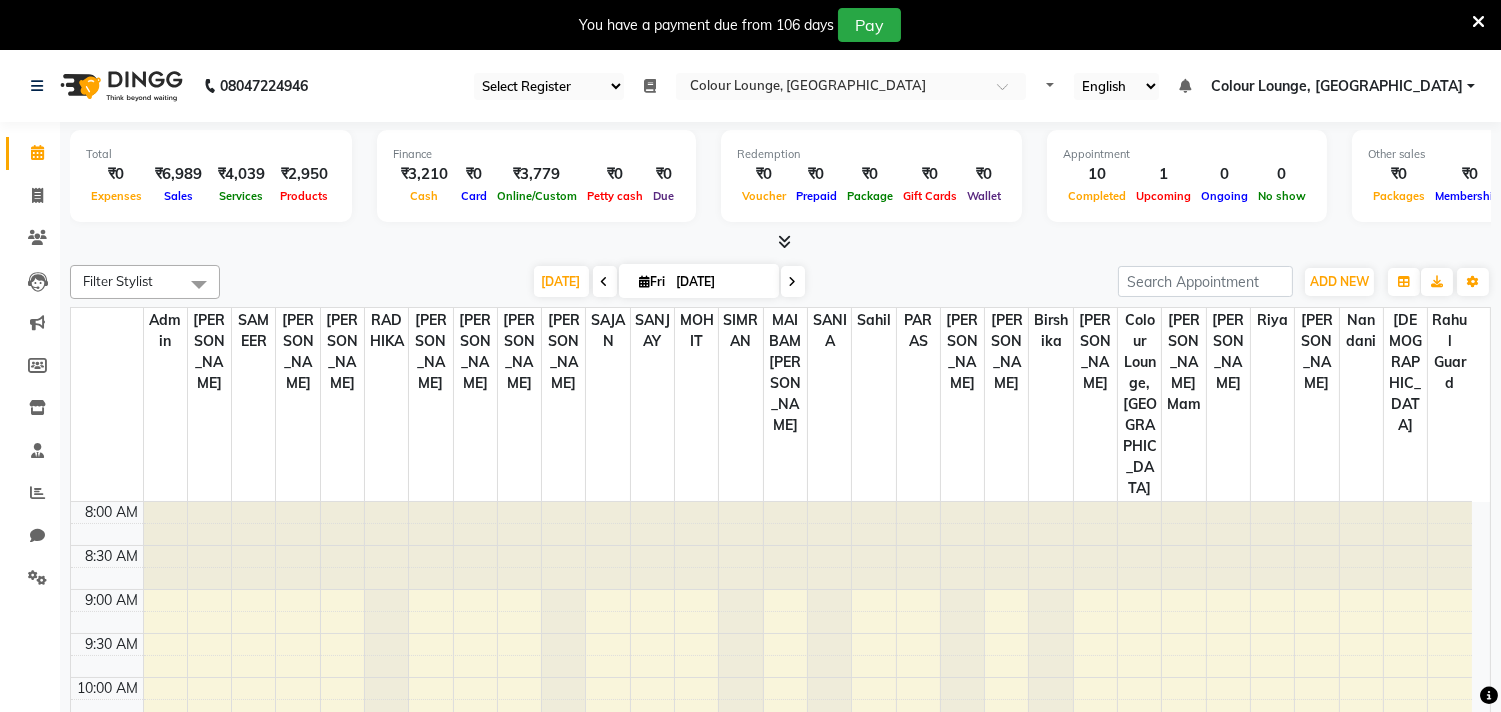 select on "83" 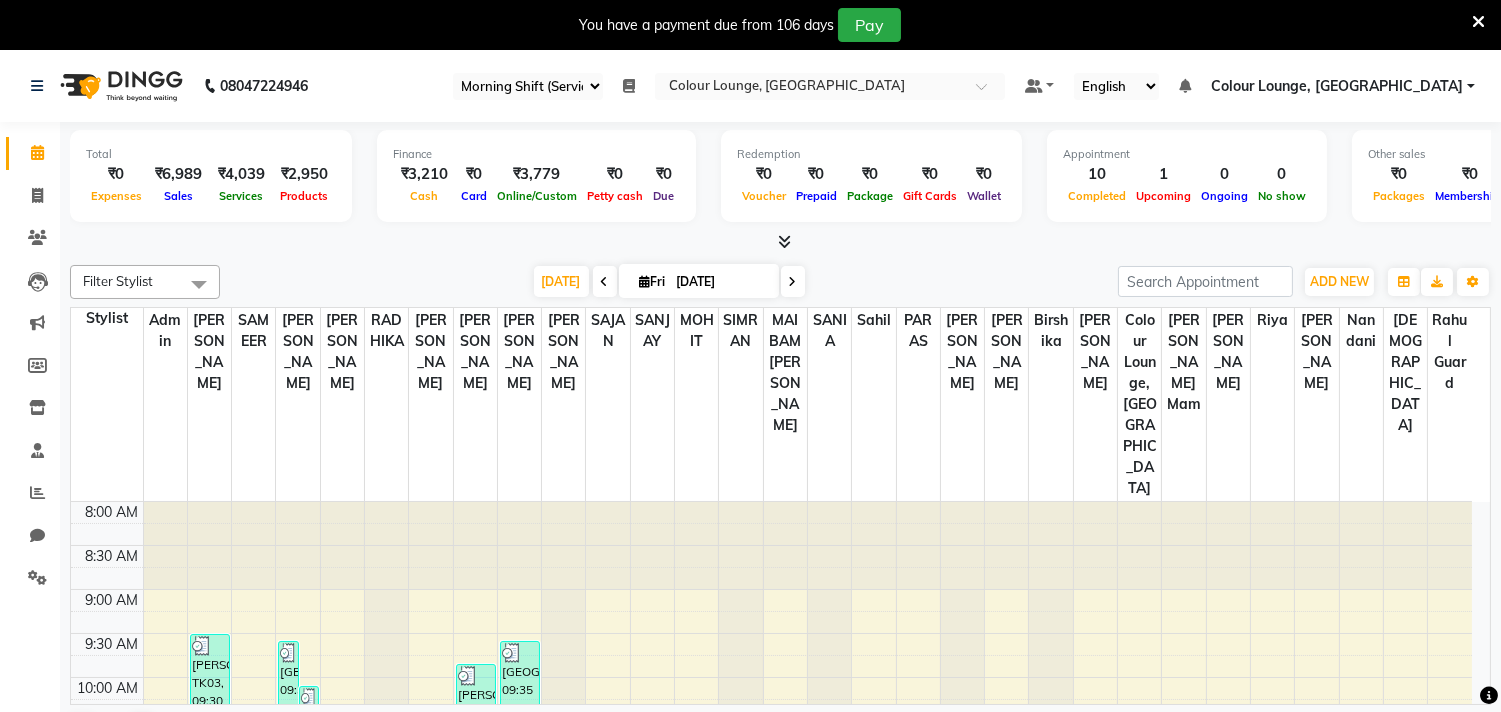 scroll, scrollTop: 0, scrollLeft: 0, axis: both 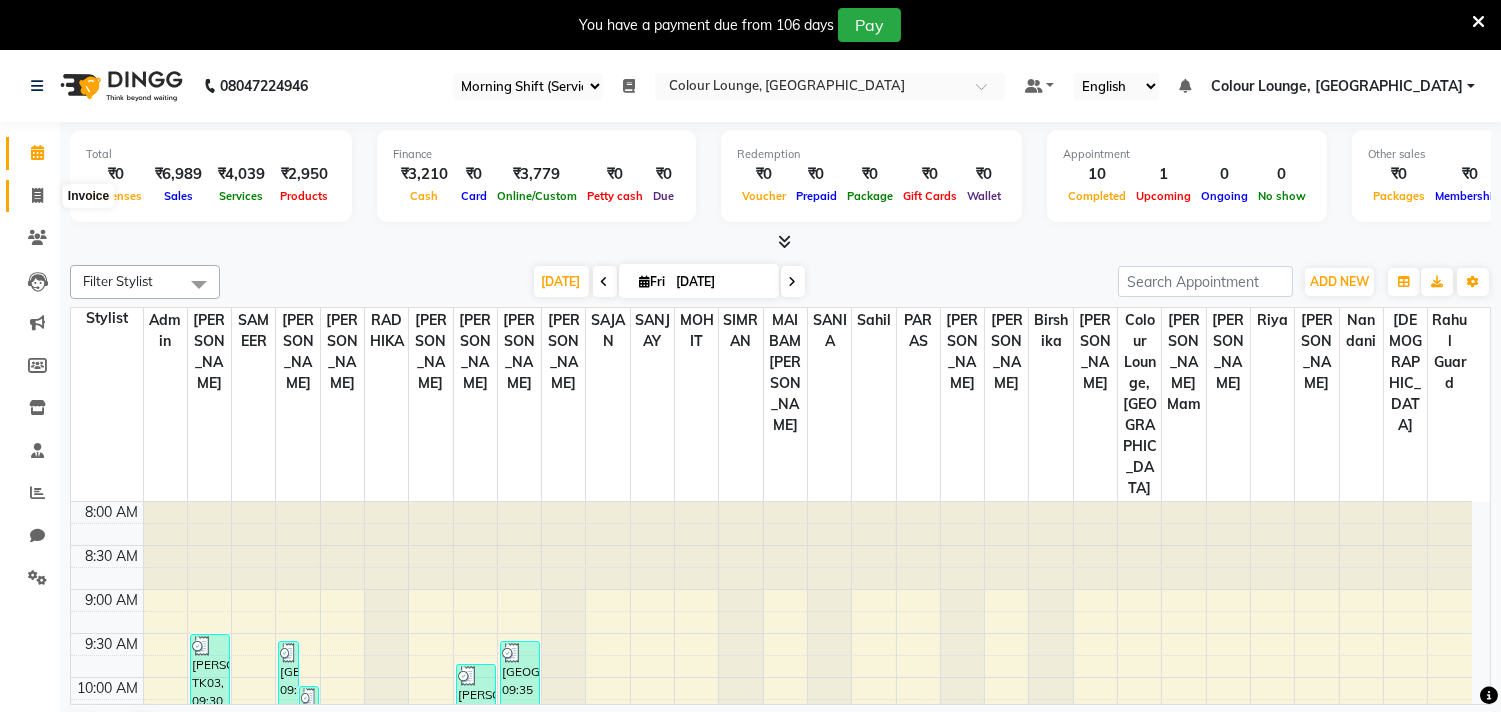 click 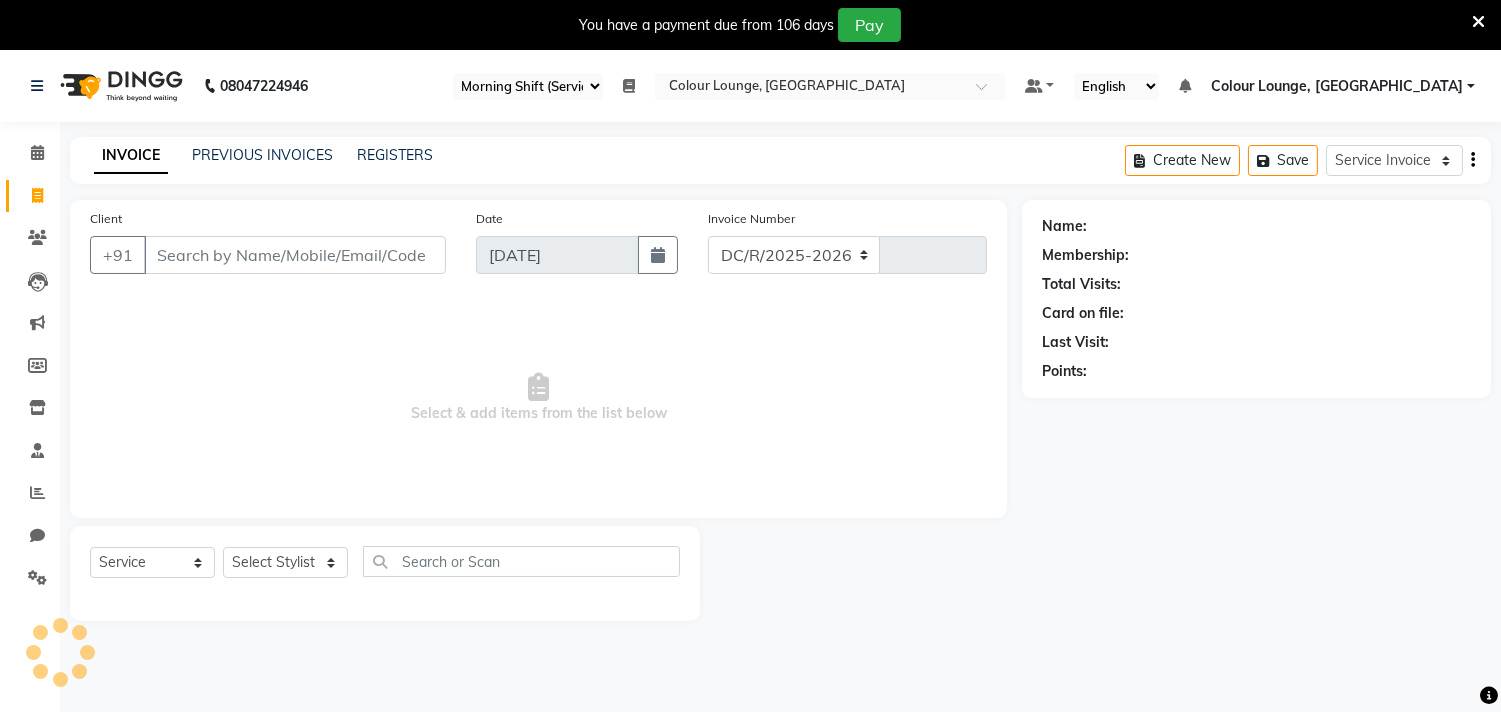 select on "8013" 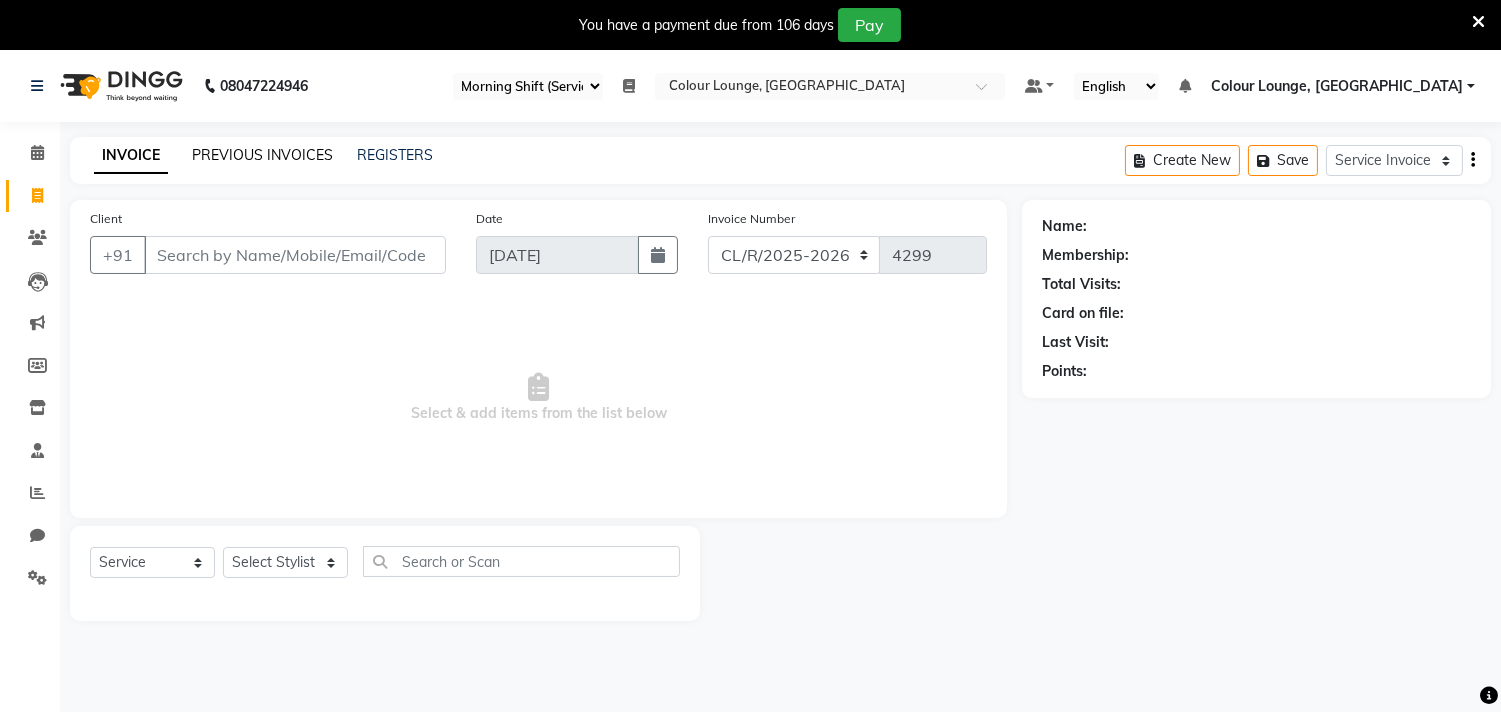 click on "PREVIOUS INVOICES" 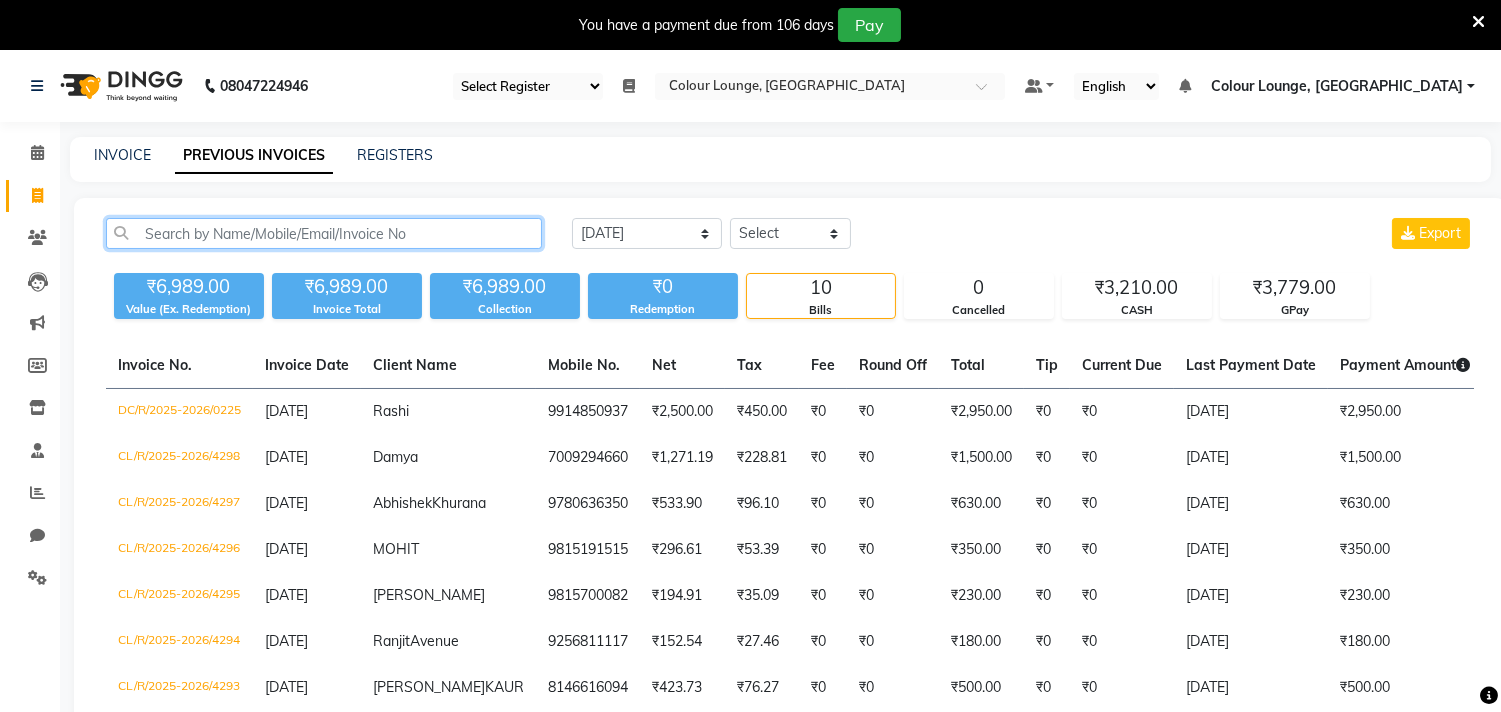 click 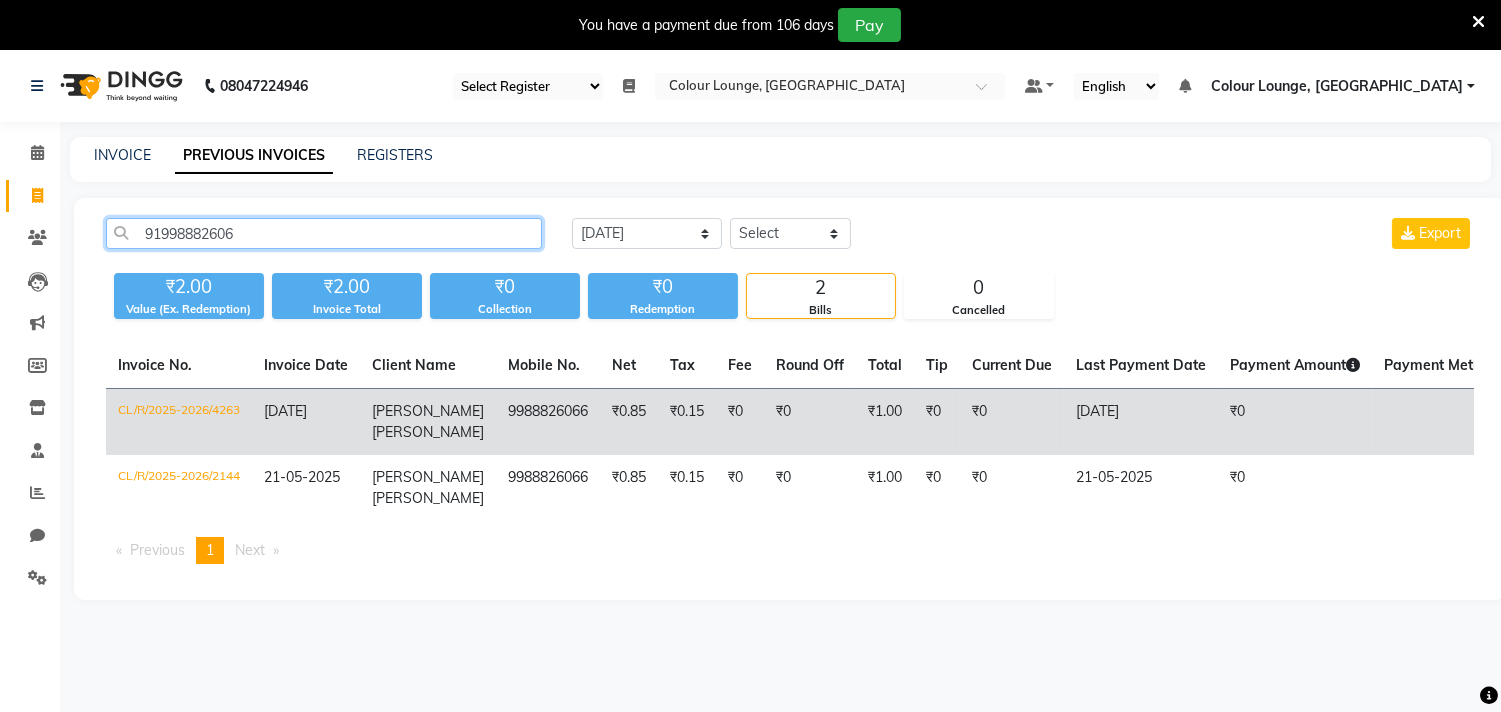 type on "91998882606" 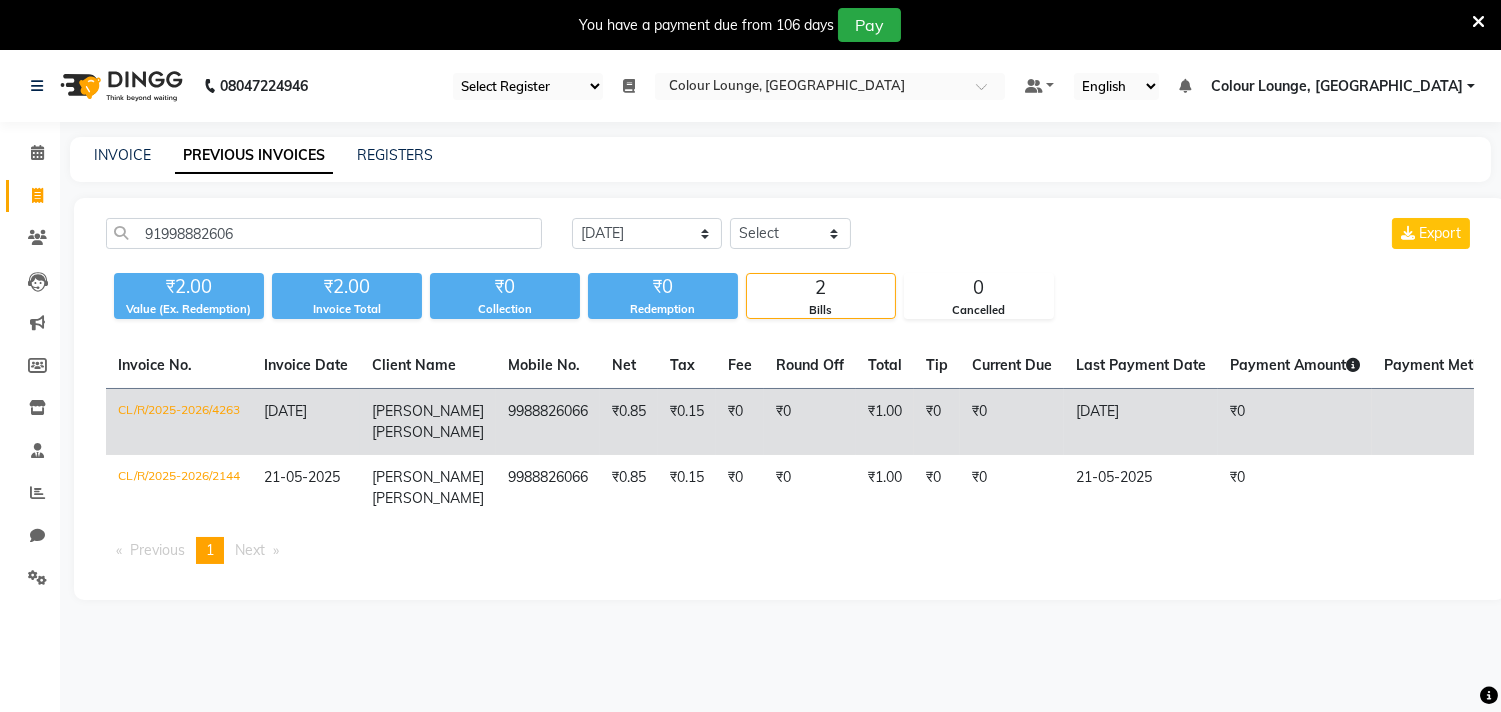 click on "CL/R/2025-2026/4263" 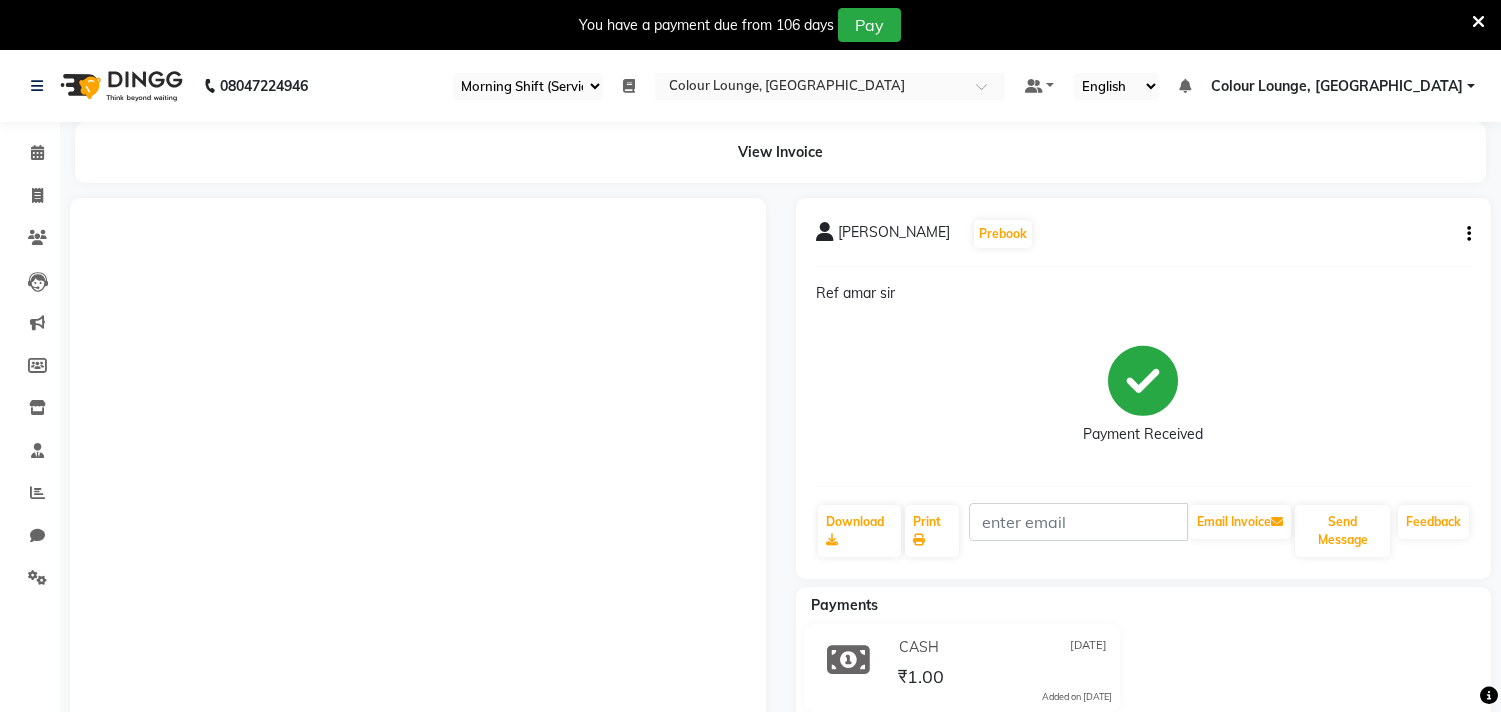 select on "83" 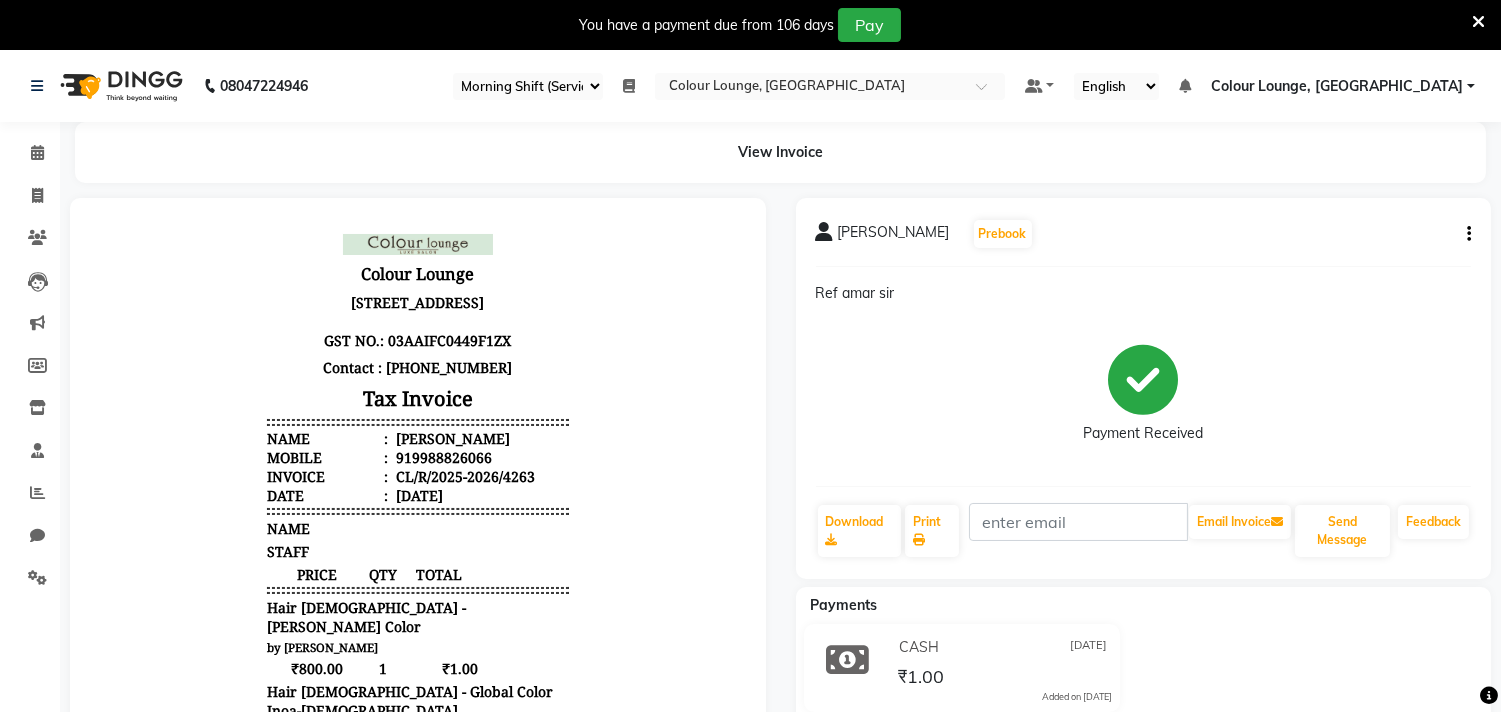 scroll, scrollTop: 0, scrollLeft: 0, axis: both 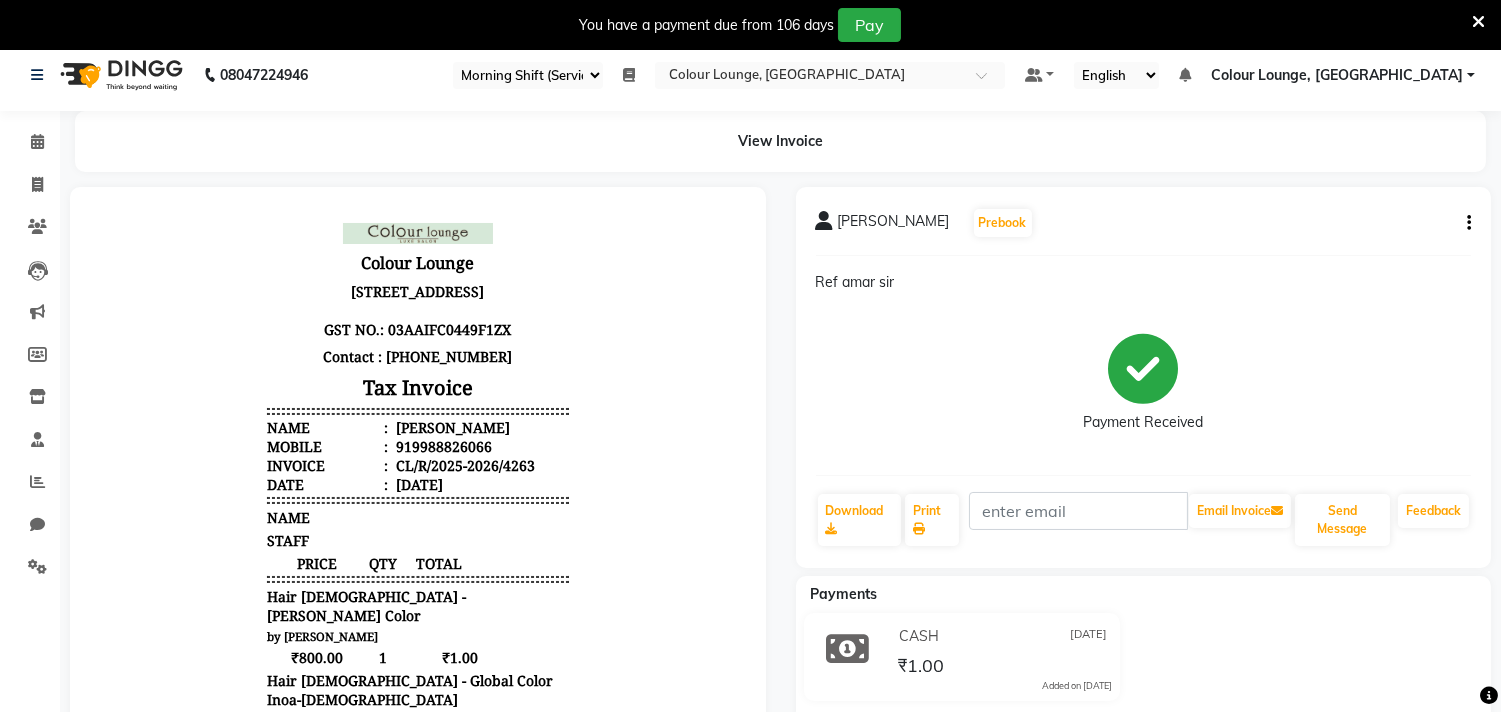 click at bounding box center (1478, 22) 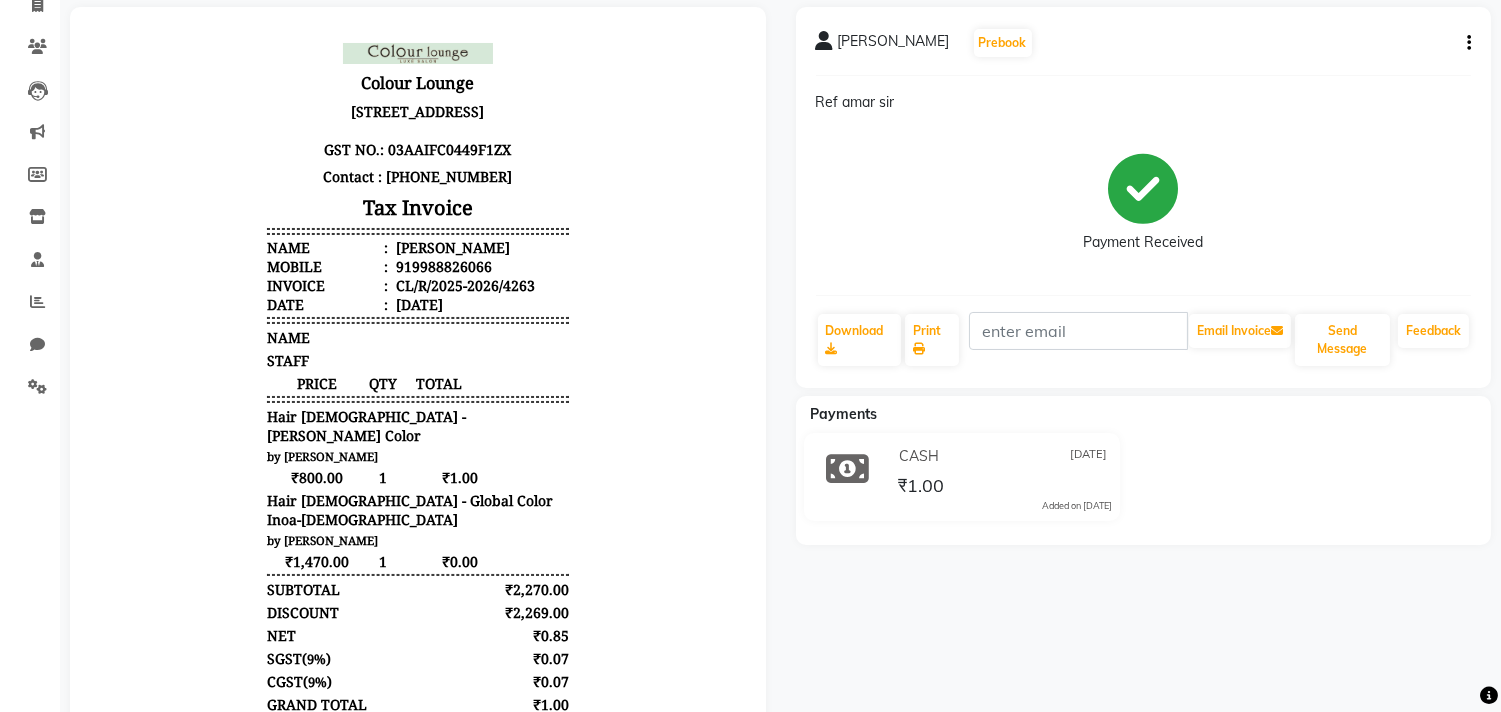 scroll, scrollTop: 152, scrollLeft: 0, axis: vertical 